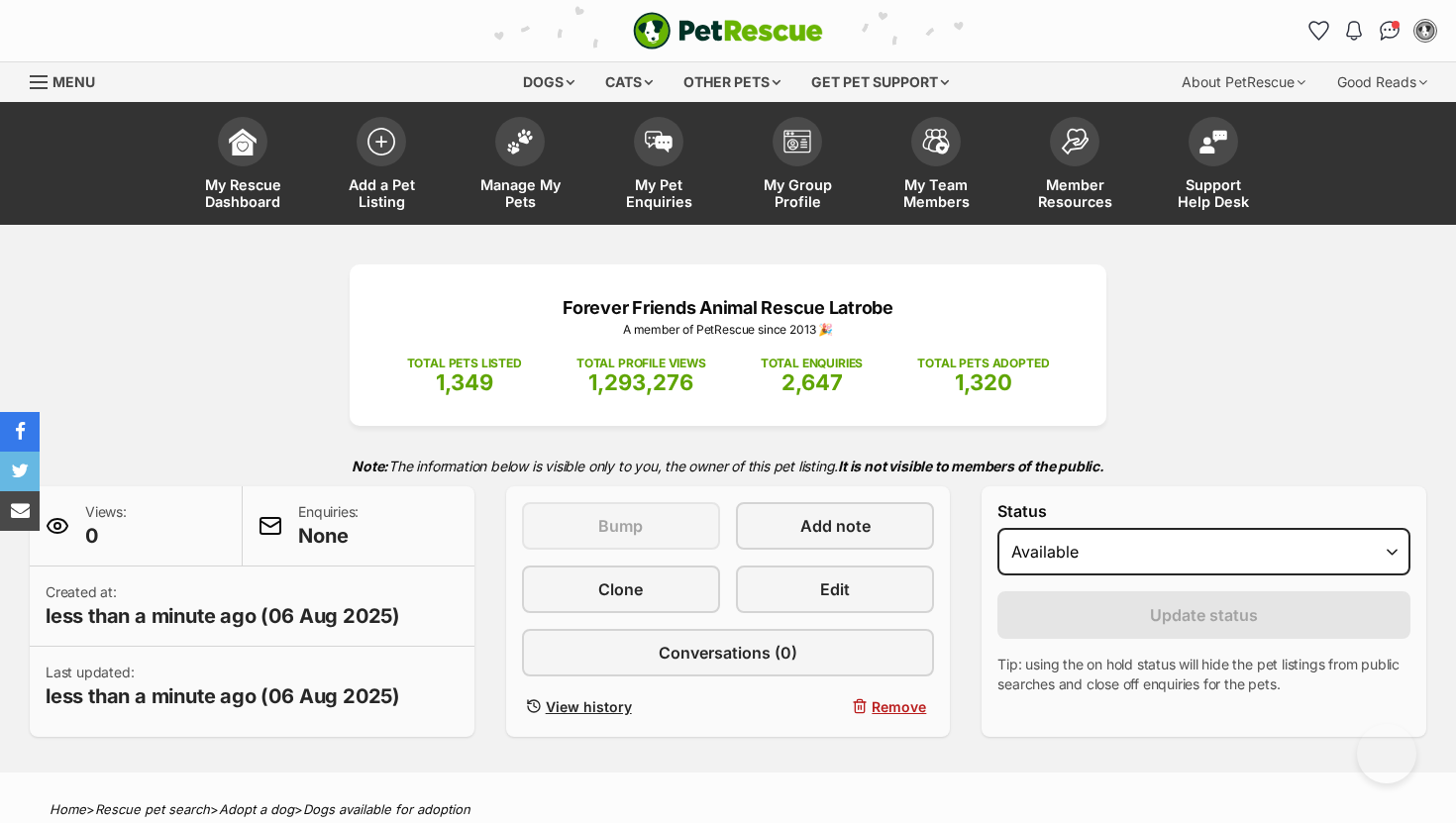 scroll, scrollTop: 0, scrollLeft: 0, axis: both 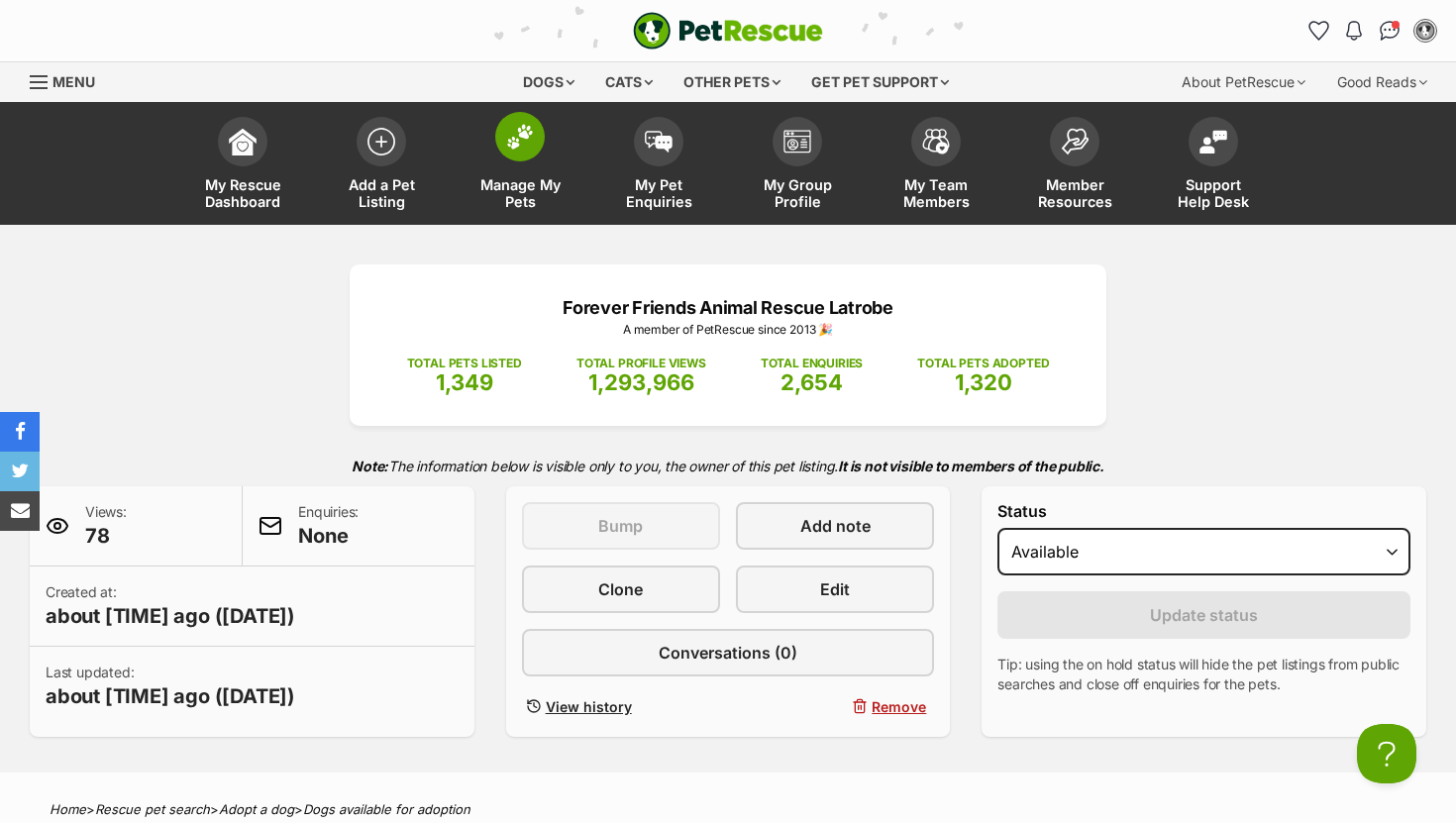 click at bounding box center (520, 137) 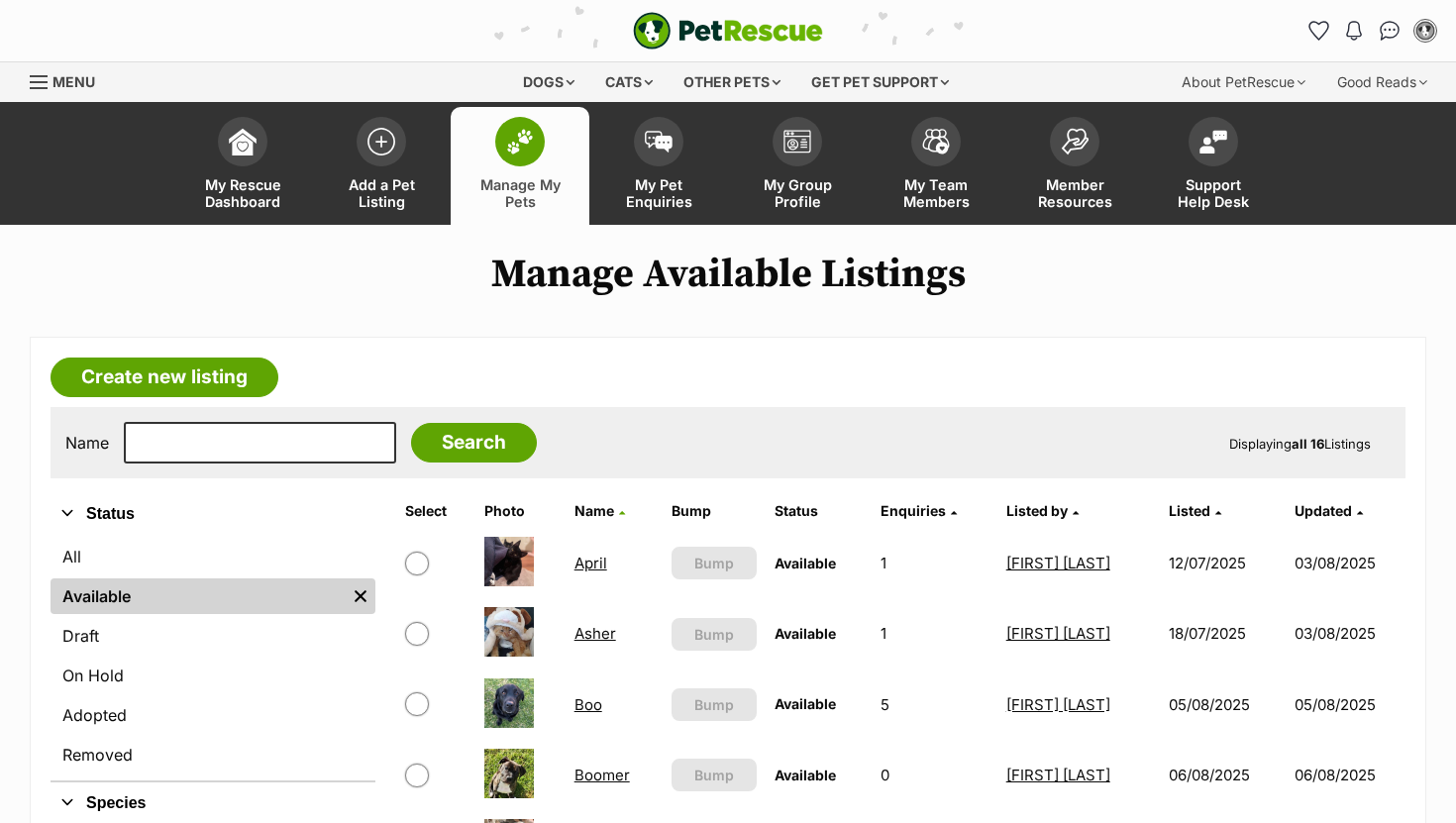 scroll, scrollTop: 0, scrollLeft: 0, axis: both 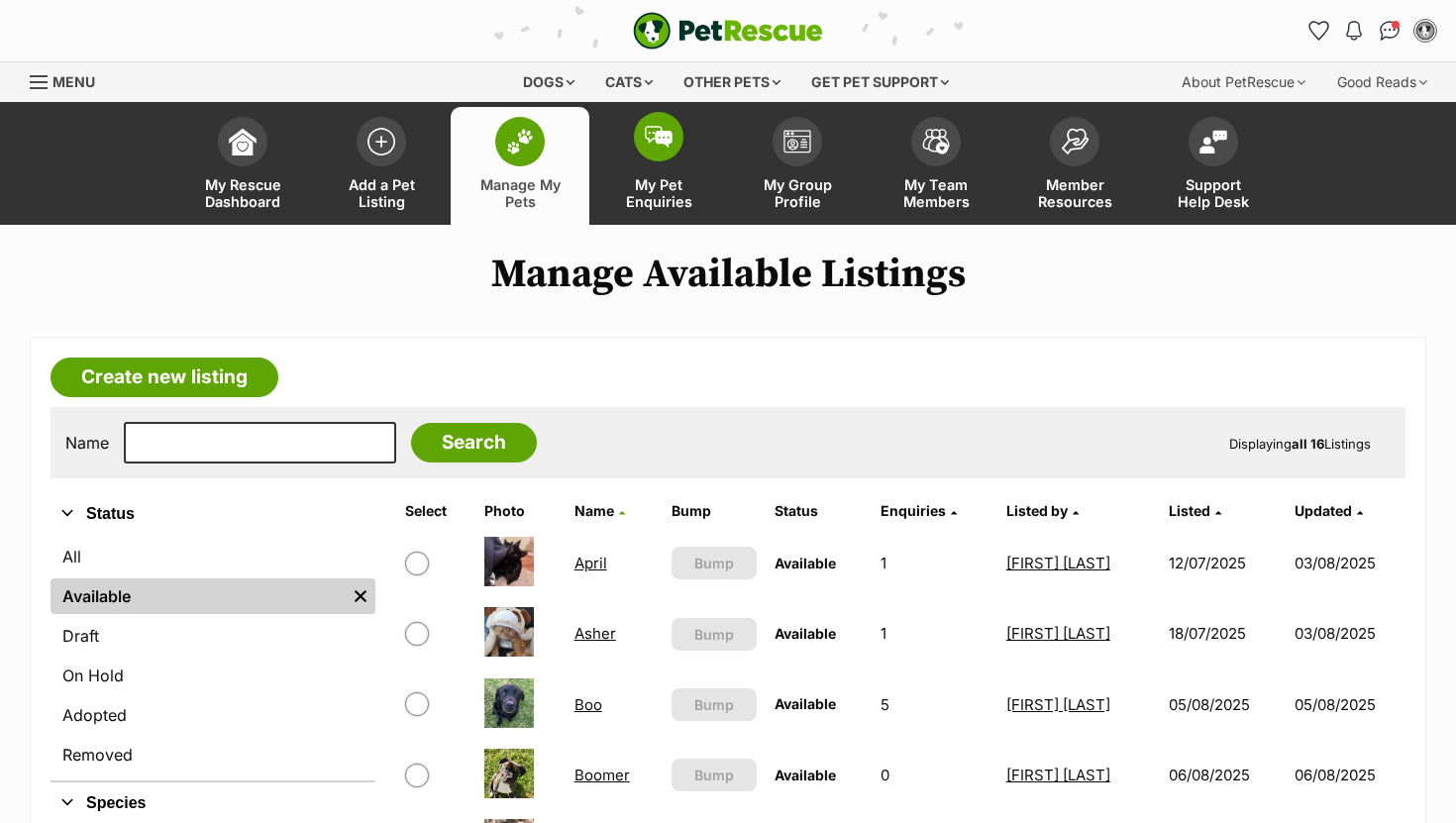click on "My Pet Enquiries" at bounding box center (659, 165) 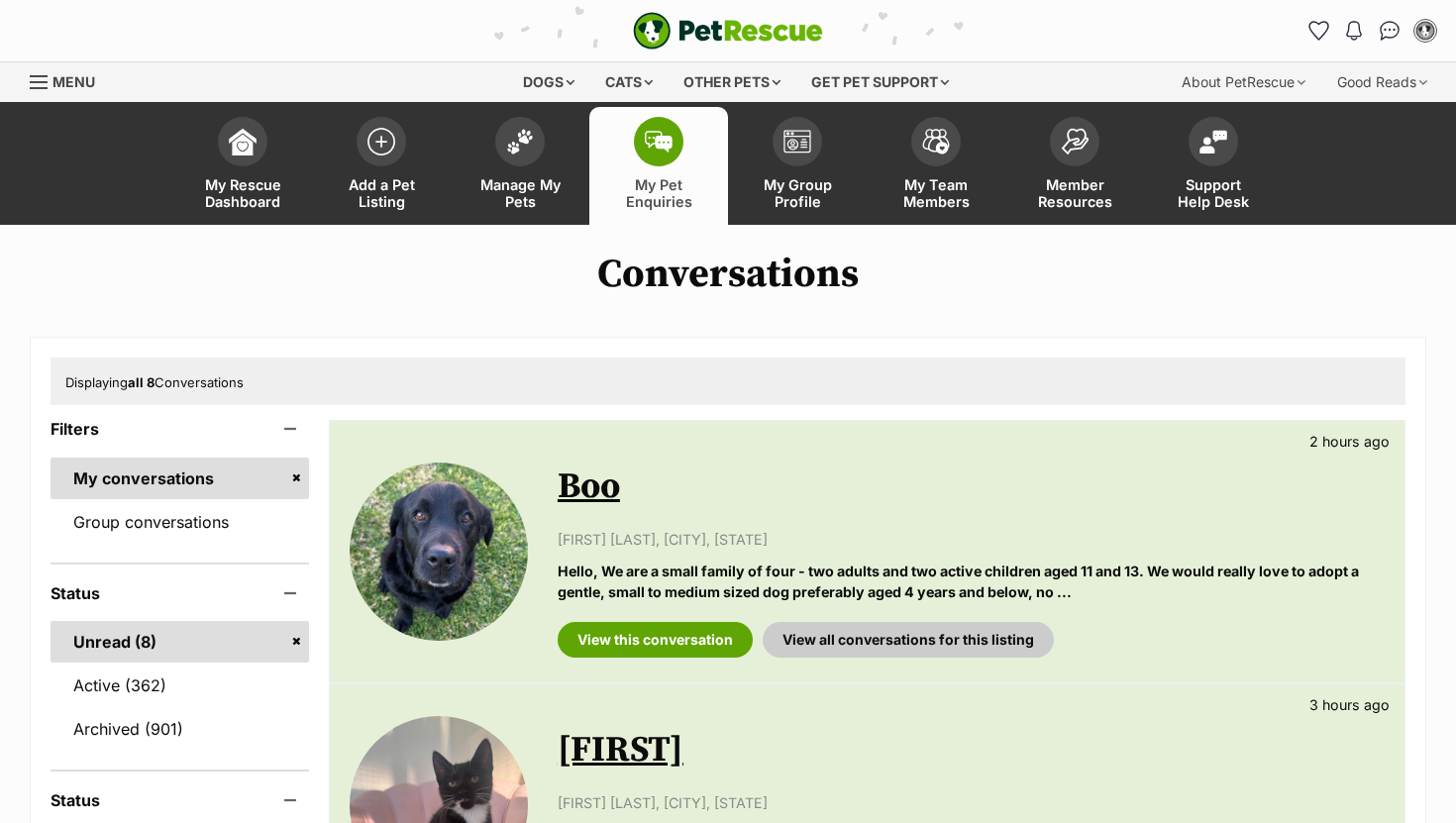 scroll, scrollTop: 0, scrollLeft: 0, axis: both 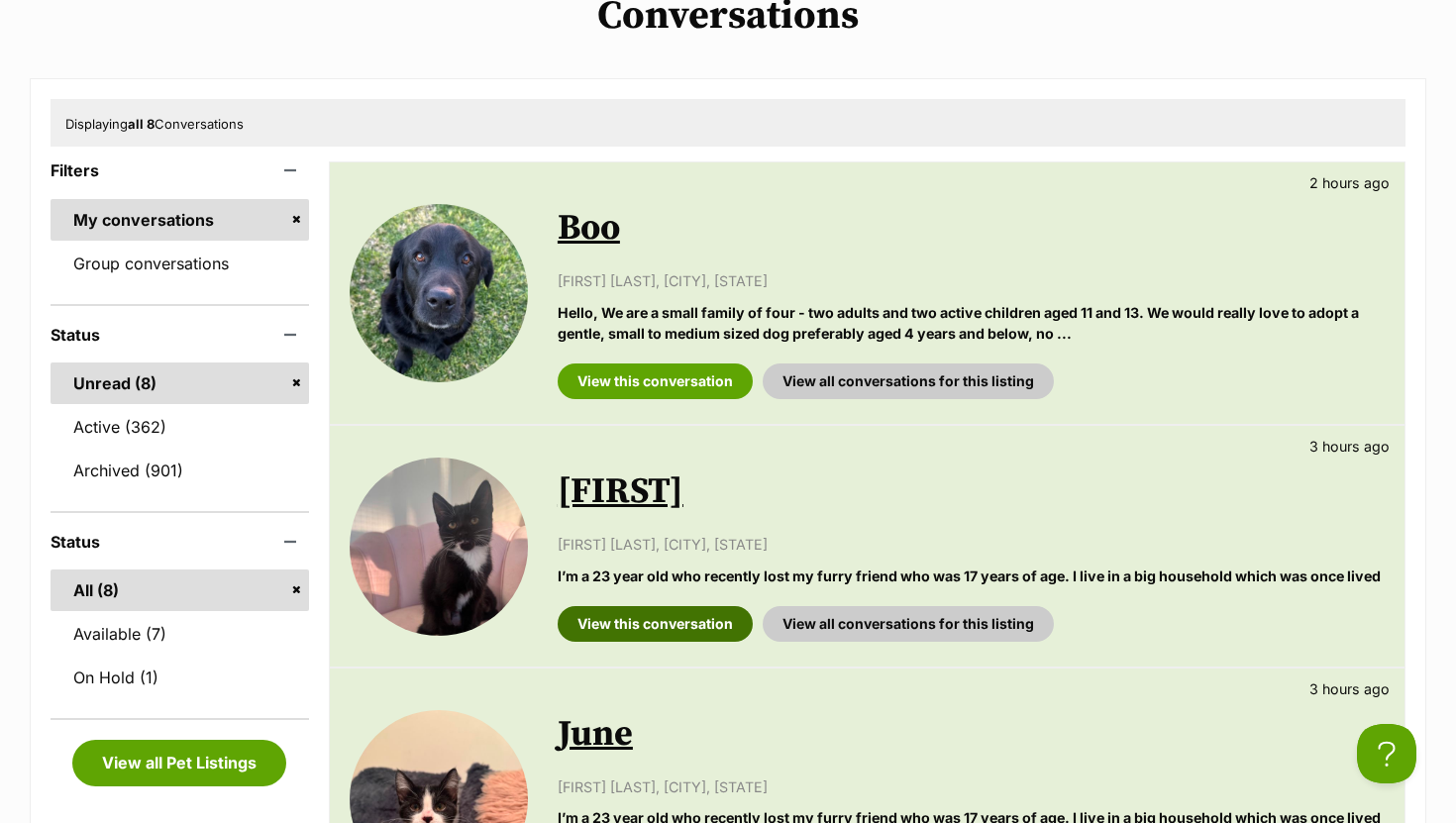 click on "View this conversation" at bounding box center (655, 624) 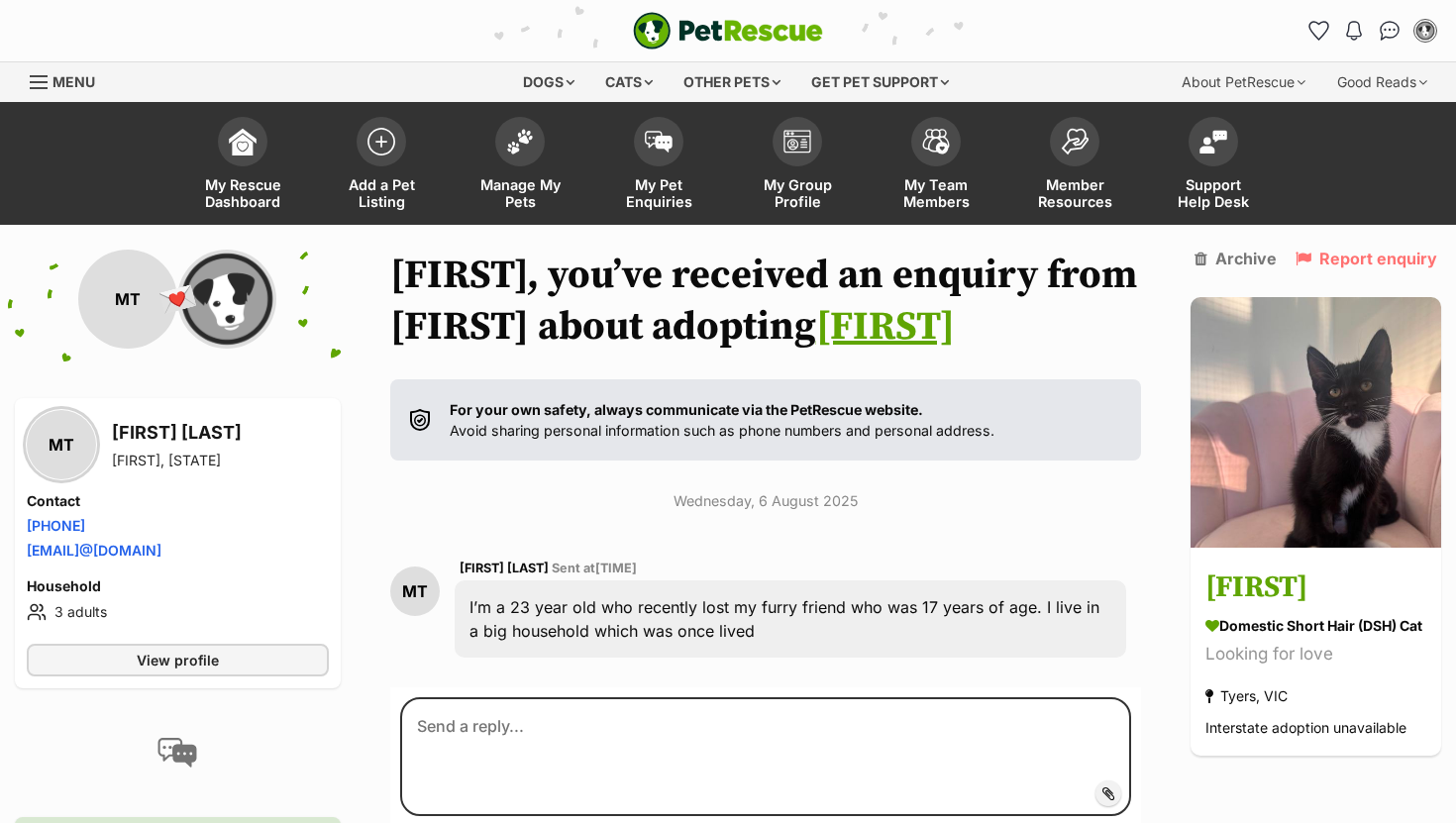 scroll, scrollTop: 0, scrollLeft: 0, axis: both 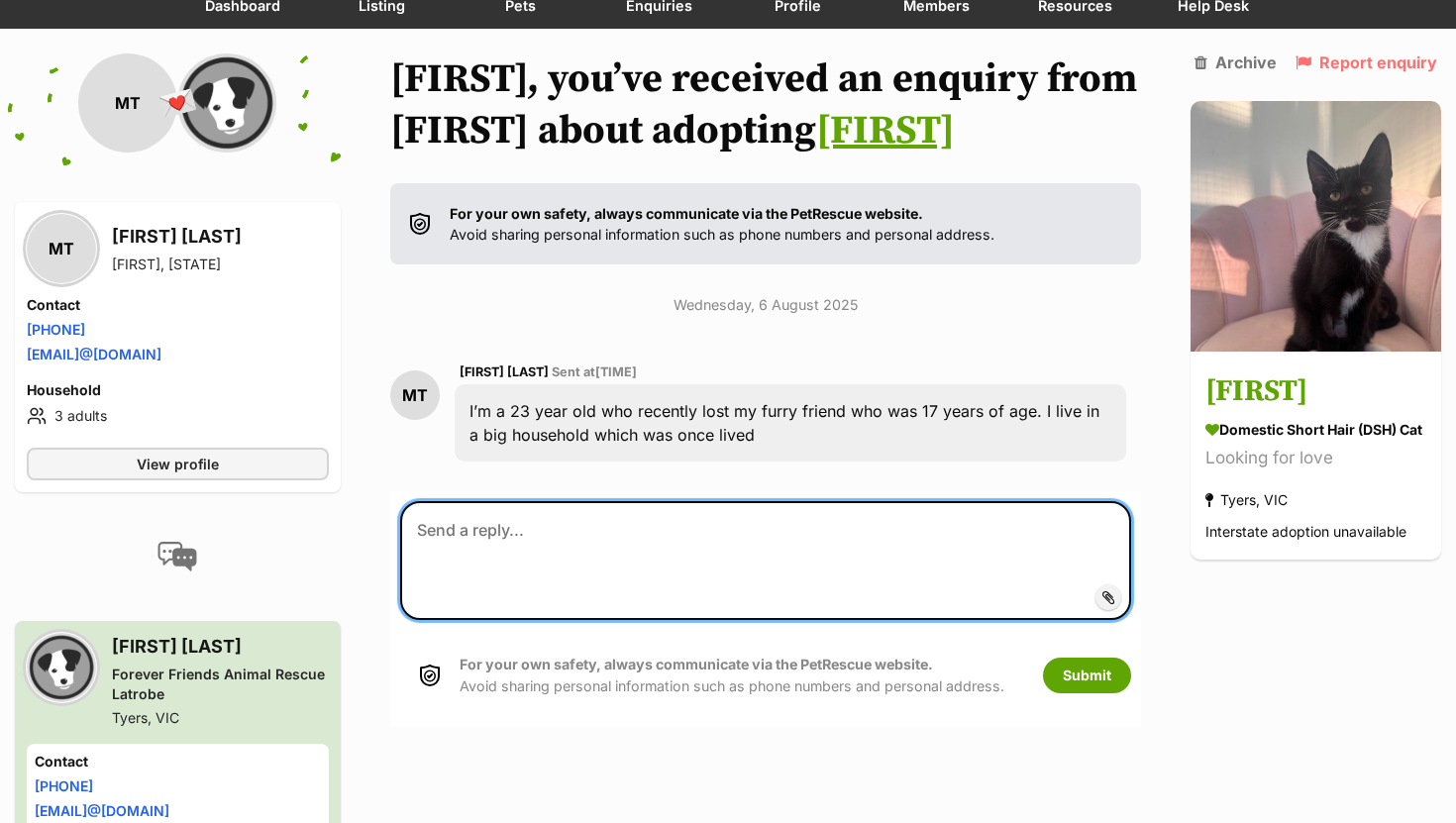 click at bounding box center (766, 561) 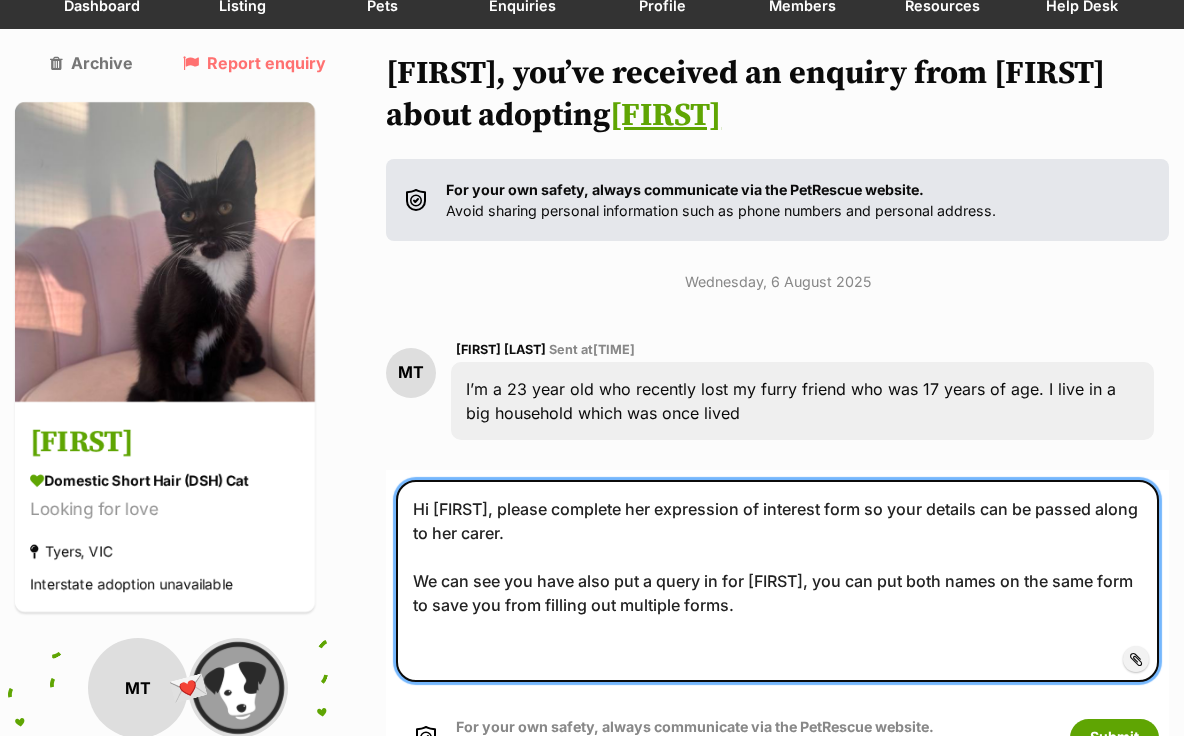 paste on "Complete the following link for an obligation-free meet:
https://form.jotform.com/202331834680047" 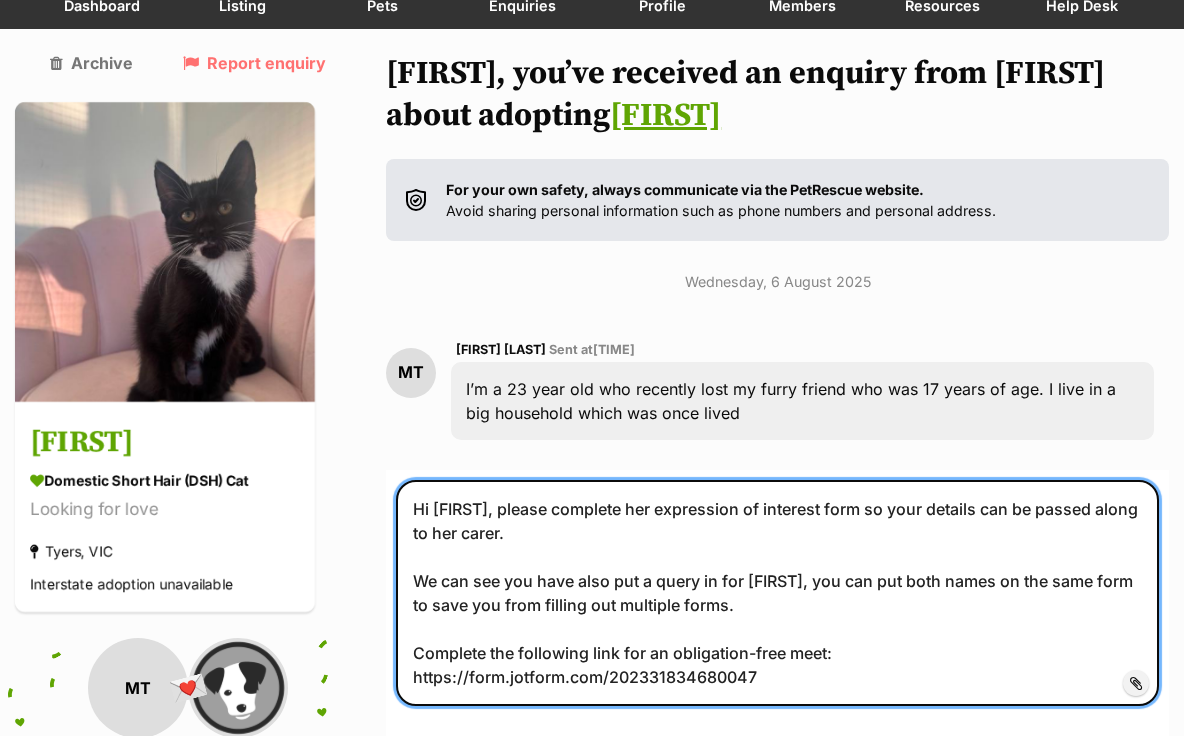 drag, startPoint x: 411, startPoint y: 509, endPoint x: 796, endPoint y: 708, distance: 433.38898 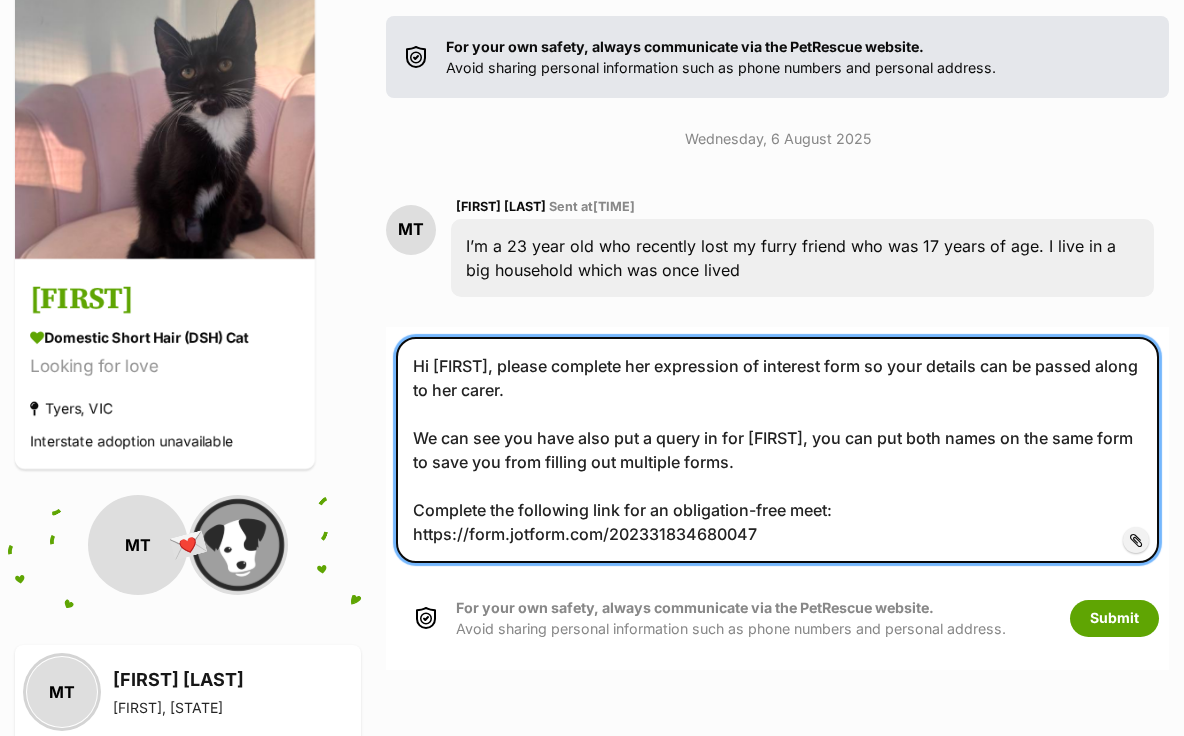 scroll, scrollTop: 540, scrollLeft: 0, axis: vertical 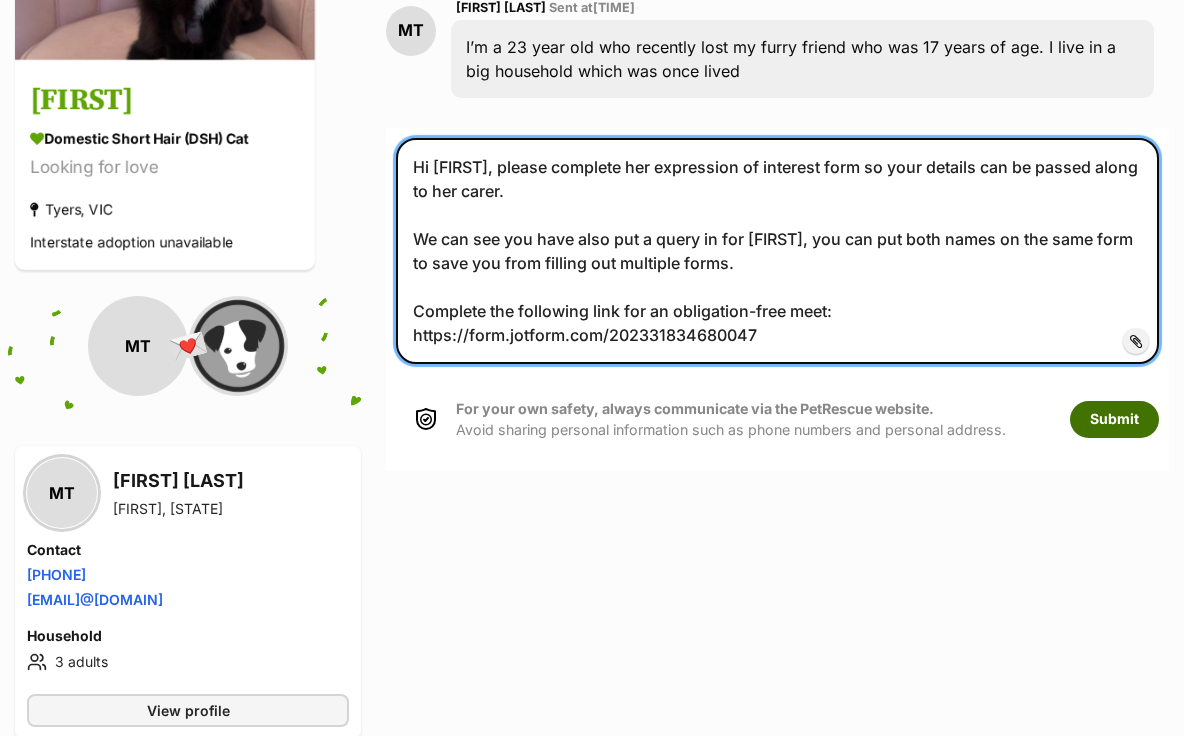 type on "Hi Millie, please complete her expression of interest form so your details can be passed along to her carer.
We can see you have also put a query in for June, you can put both names on the same form to save you from filling out multiple forms.
Complete the following link for an obligation-free meet:
https://form.jotform.com/202331834680047" 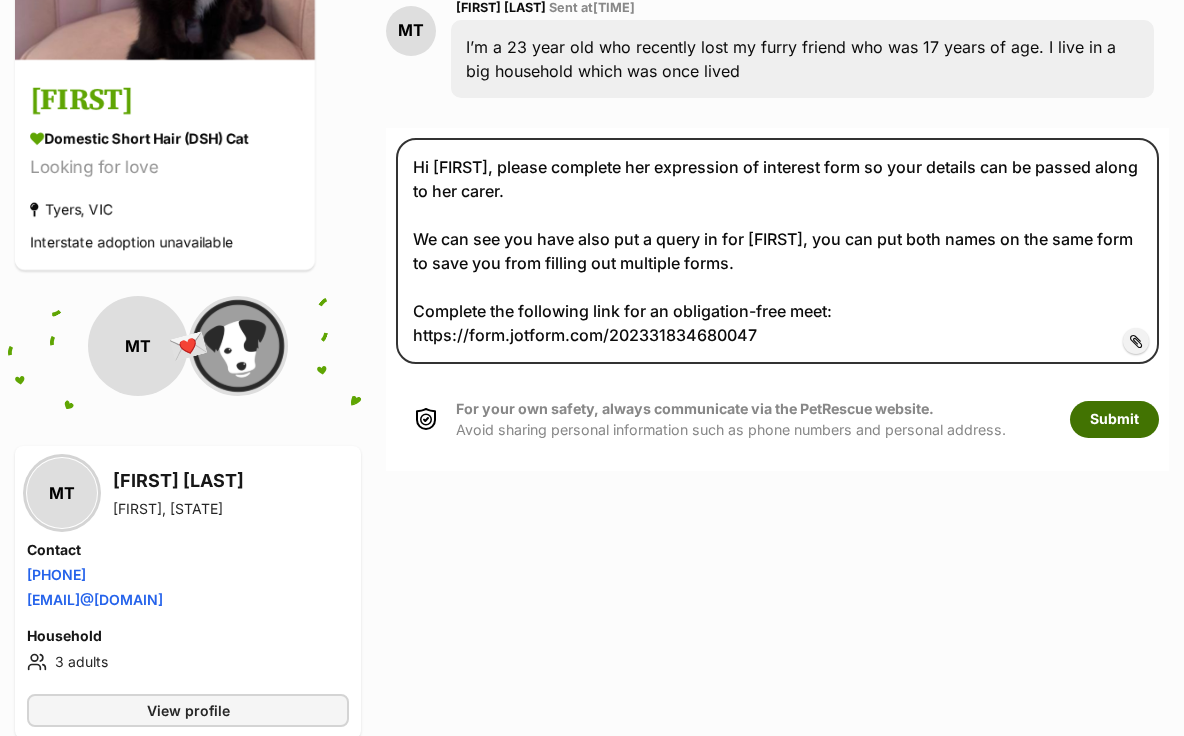 click on "Submit" at bounding box center (1114, 419) 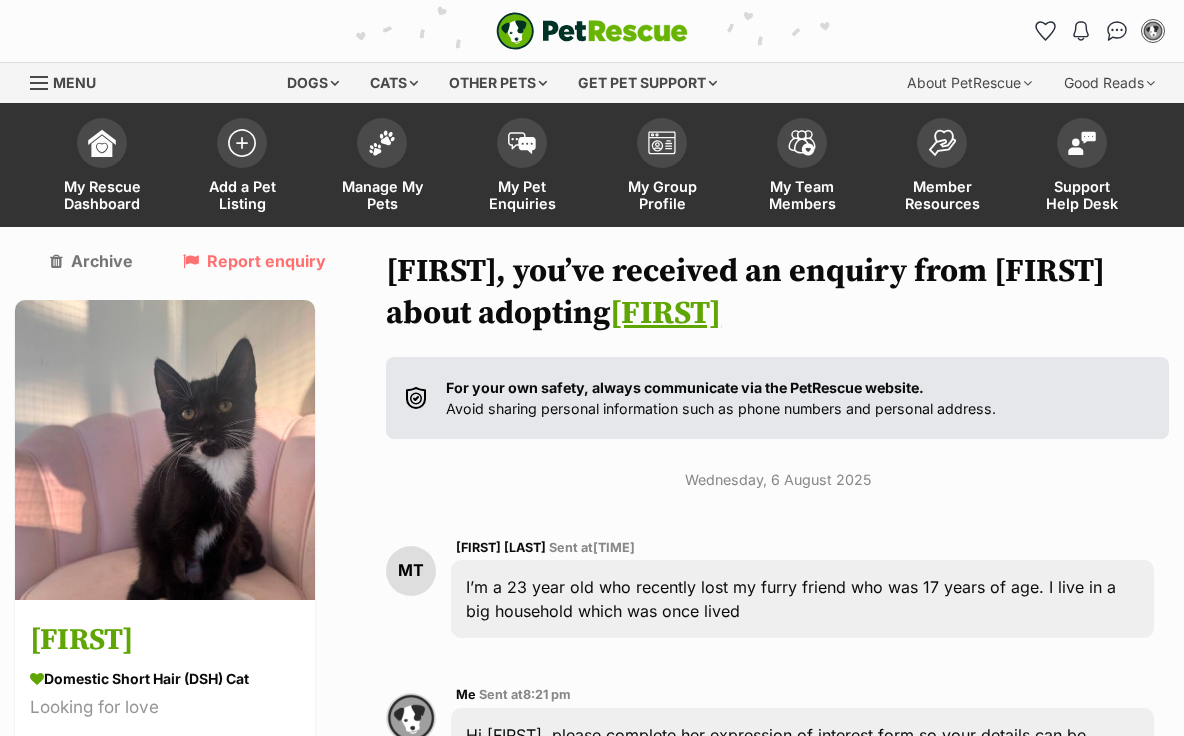 scroll, scrollTop: 540, scrollLeft: 0, axis: vertical 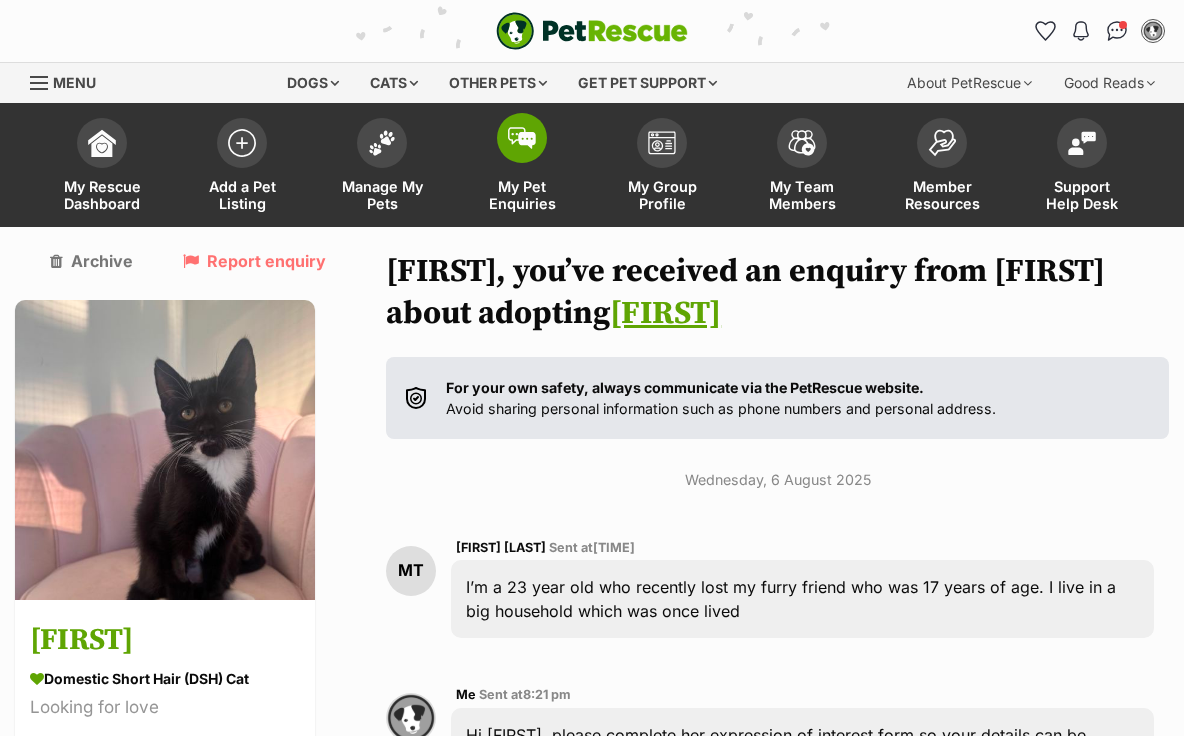click at bounding box center [522, 138] 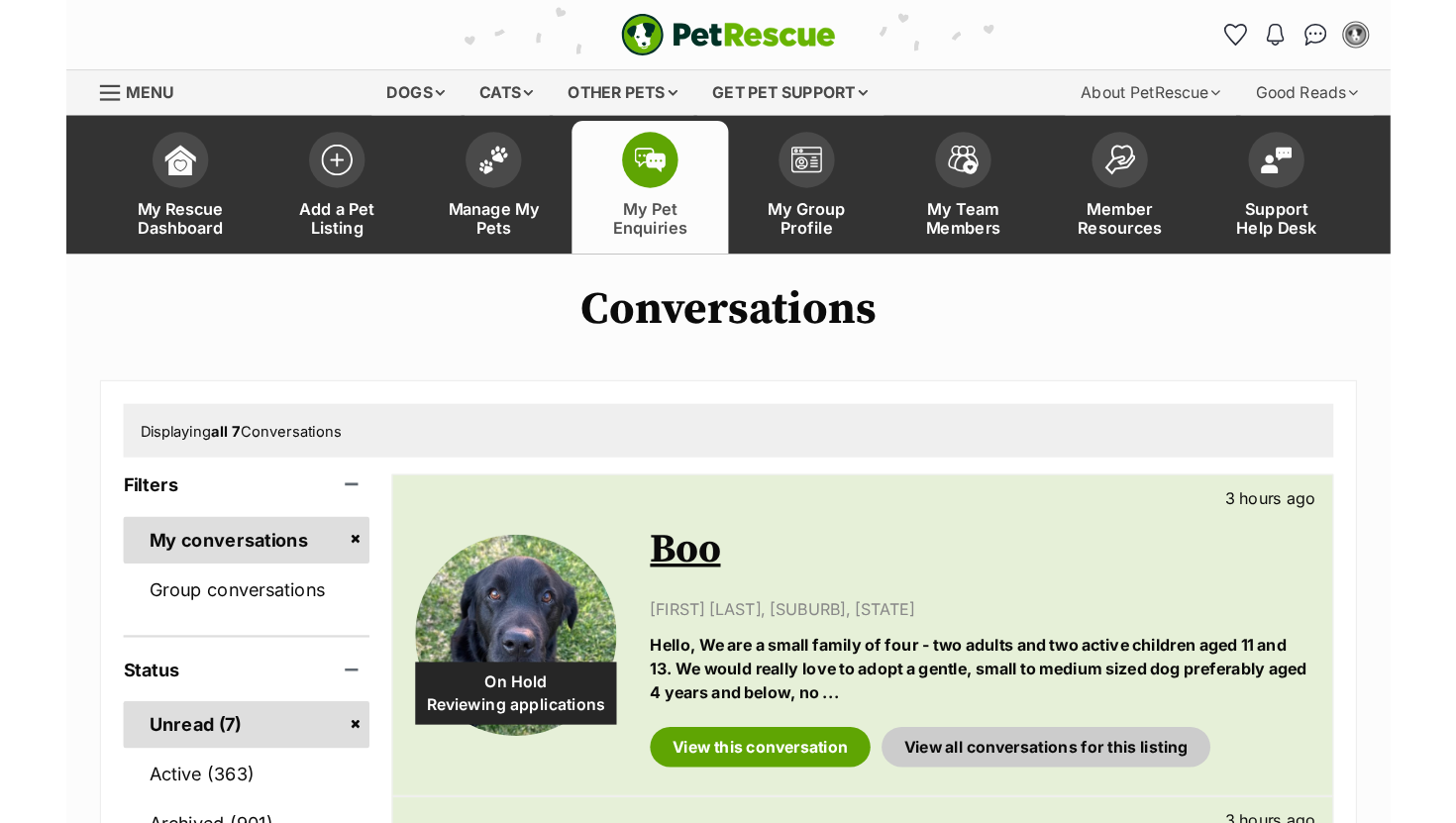 scroll, scrollTop: 0, scrollLeft: 0, axis: both 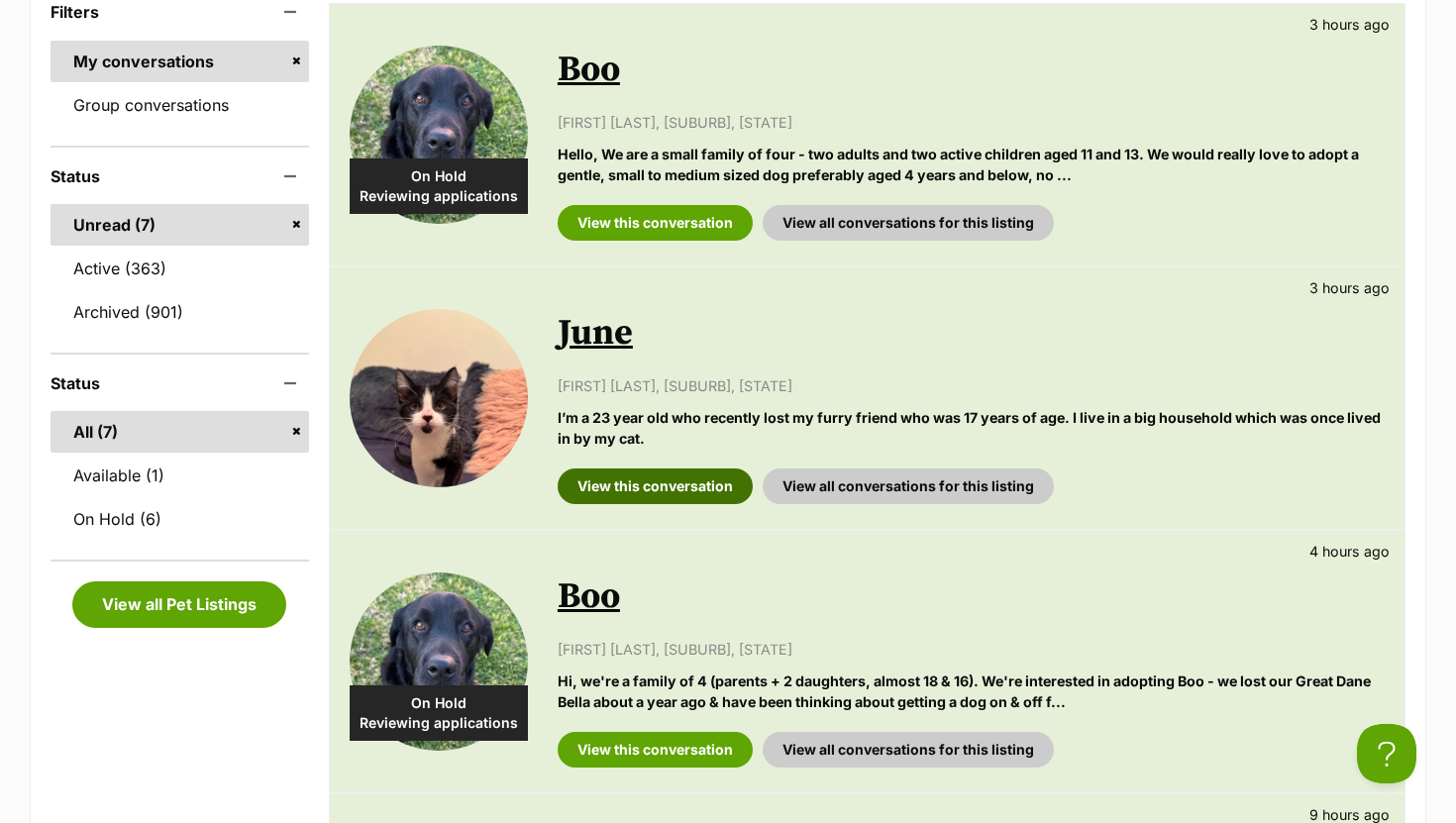 click on "View this conversation" at bounding box center [655, 486] 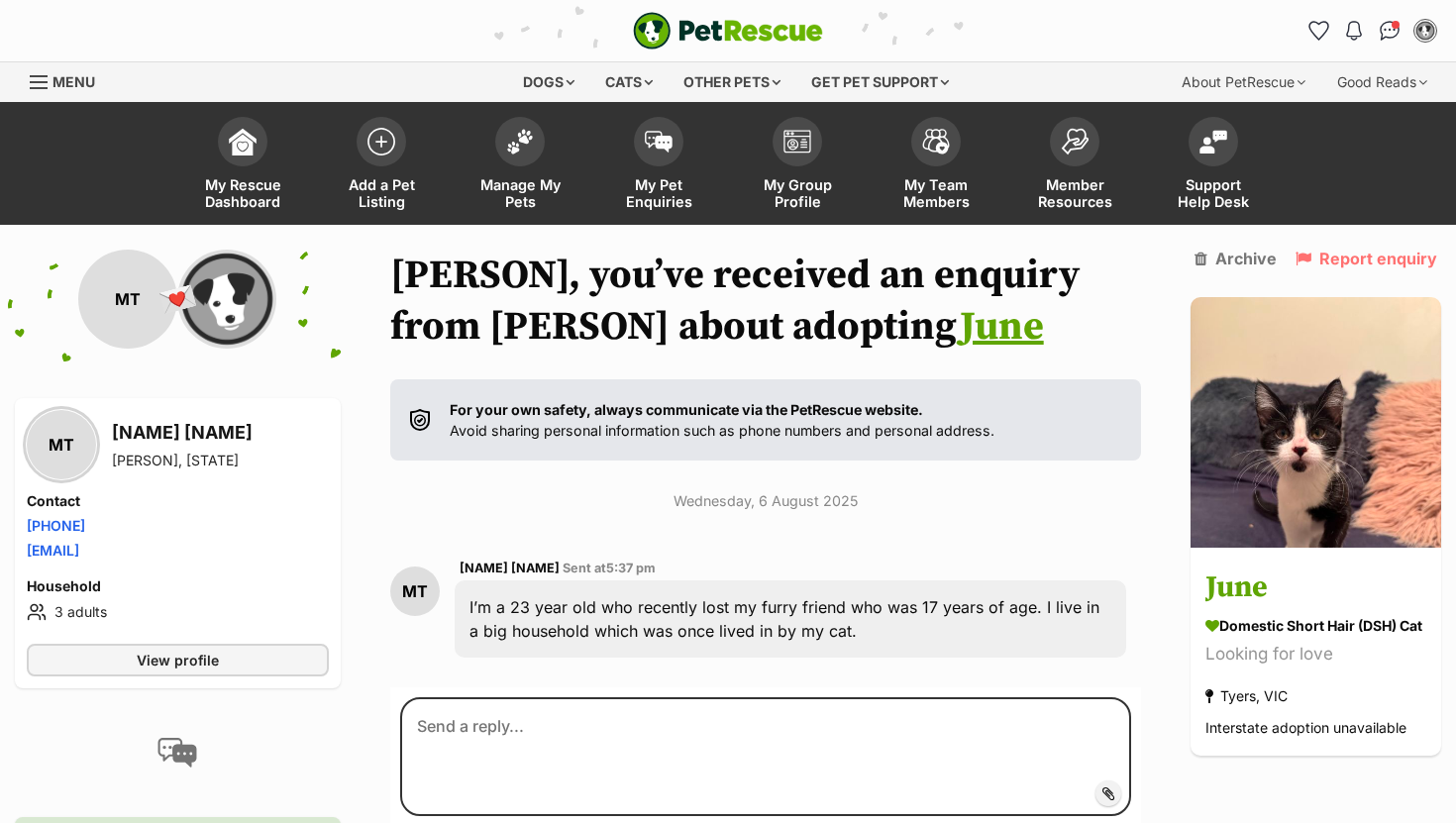 scroll, scrollTop: 51, scrollLeft: 0, axis: vertical 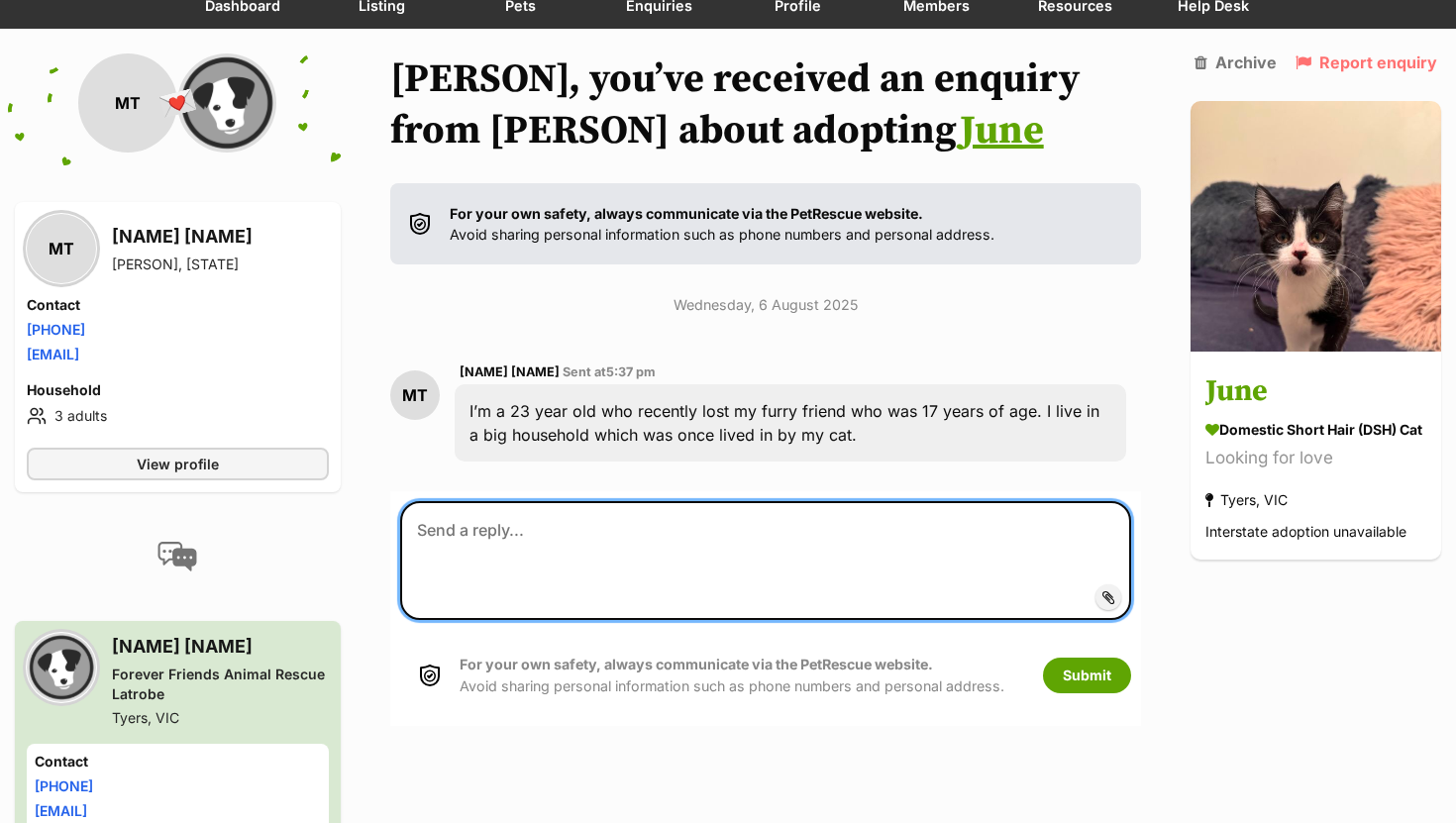 click at bounding box center (766, 561) 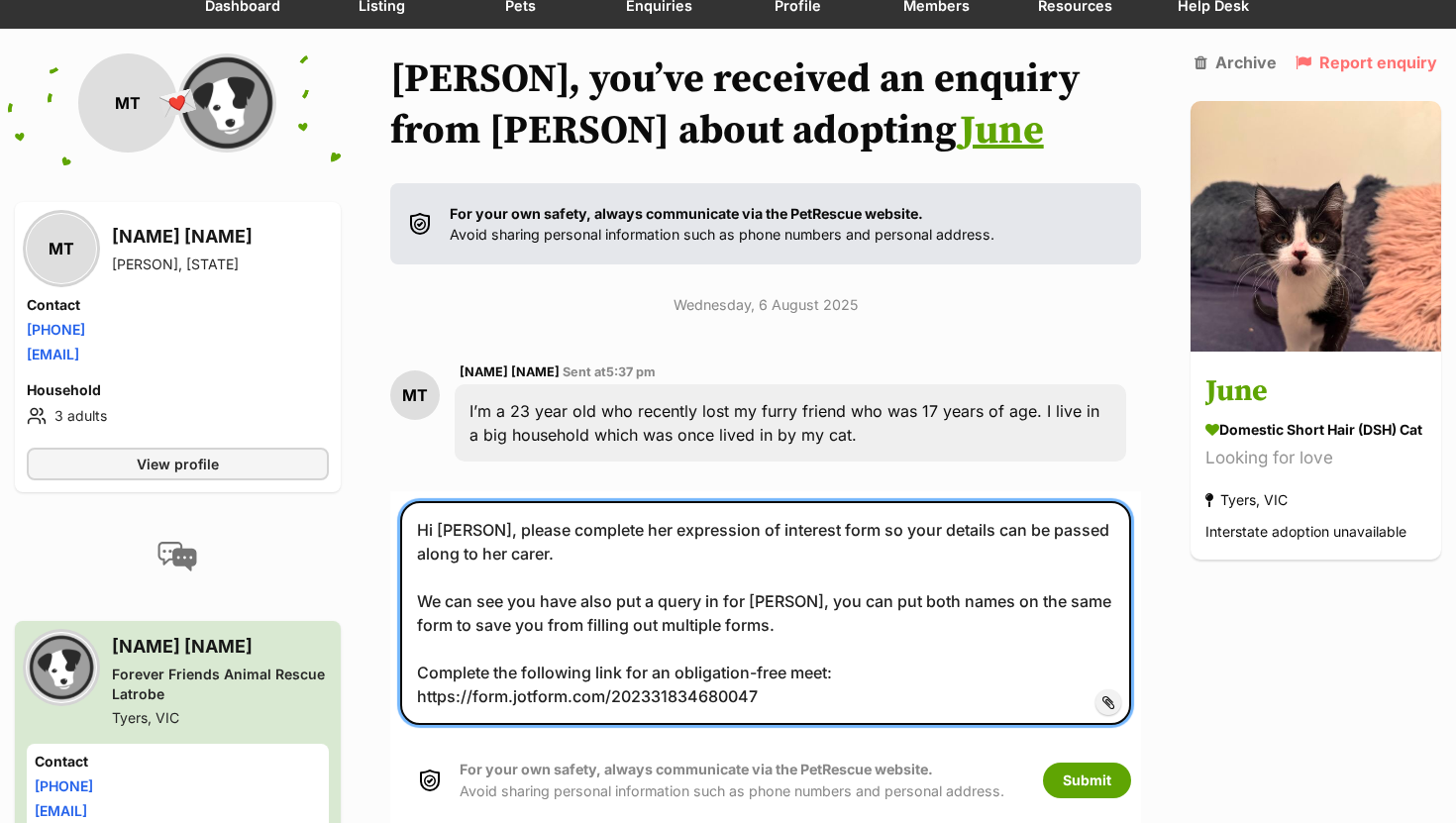click on "Hi Millie, please complete her expression of interest form so your details can be passed along to her carer.
We can see you have also put a query in for June, you can put both names on the same form to save you from filling out multiple forms.
Complete the following link for an obligation-free meet:
https://form.jotform.com/202331834680047" at bounding box center [766, 613] 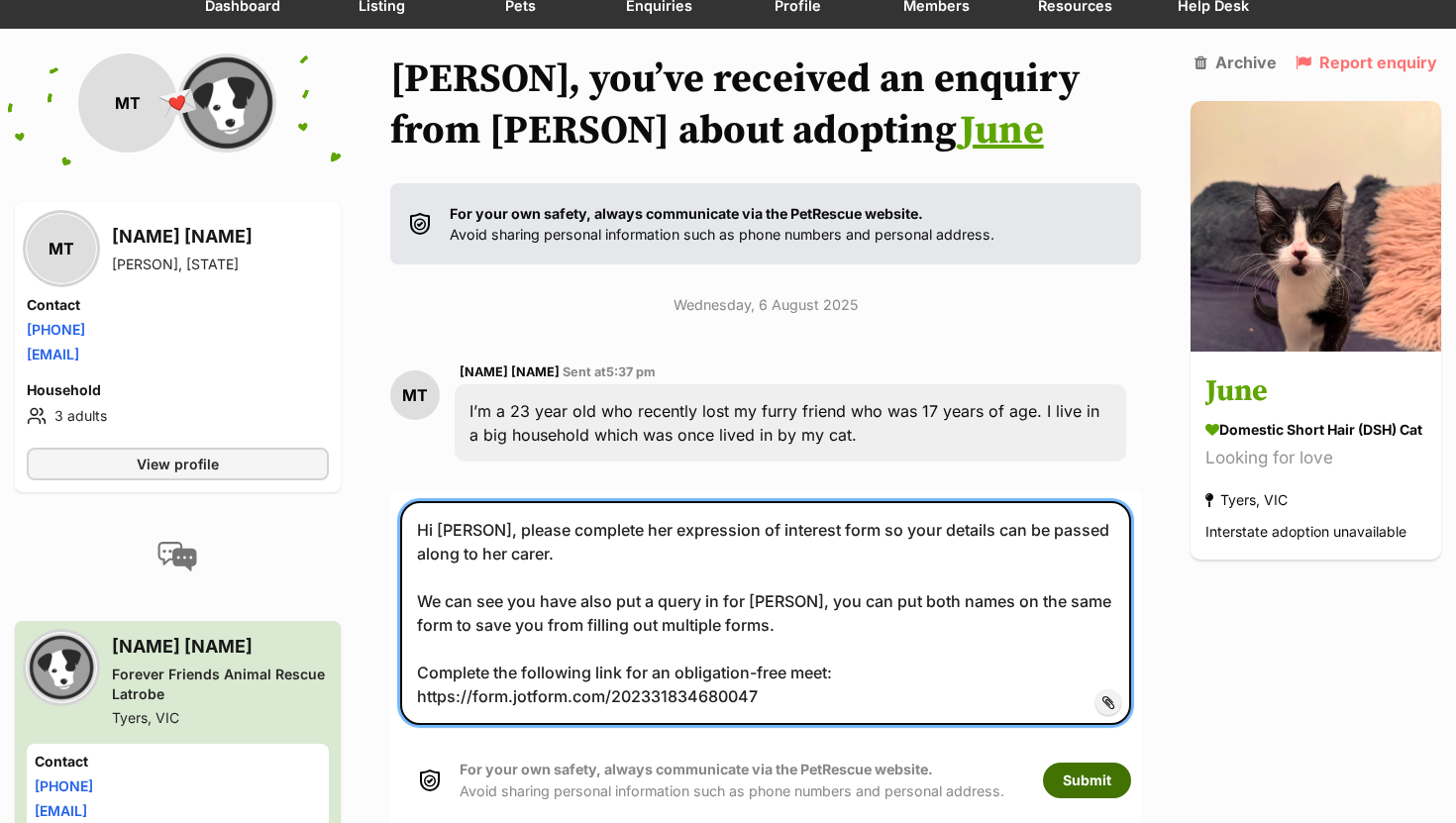 type on "Hi Millie, please complete her expression of interest form so your details can be passed along to her carer.
We can see you have also put a query in for Yvonne, you can put both names on the same form to save you from filling out multiple forms.
Complete the following link for an obligation-free meet:
https://form.jotform.com/202331834680047" 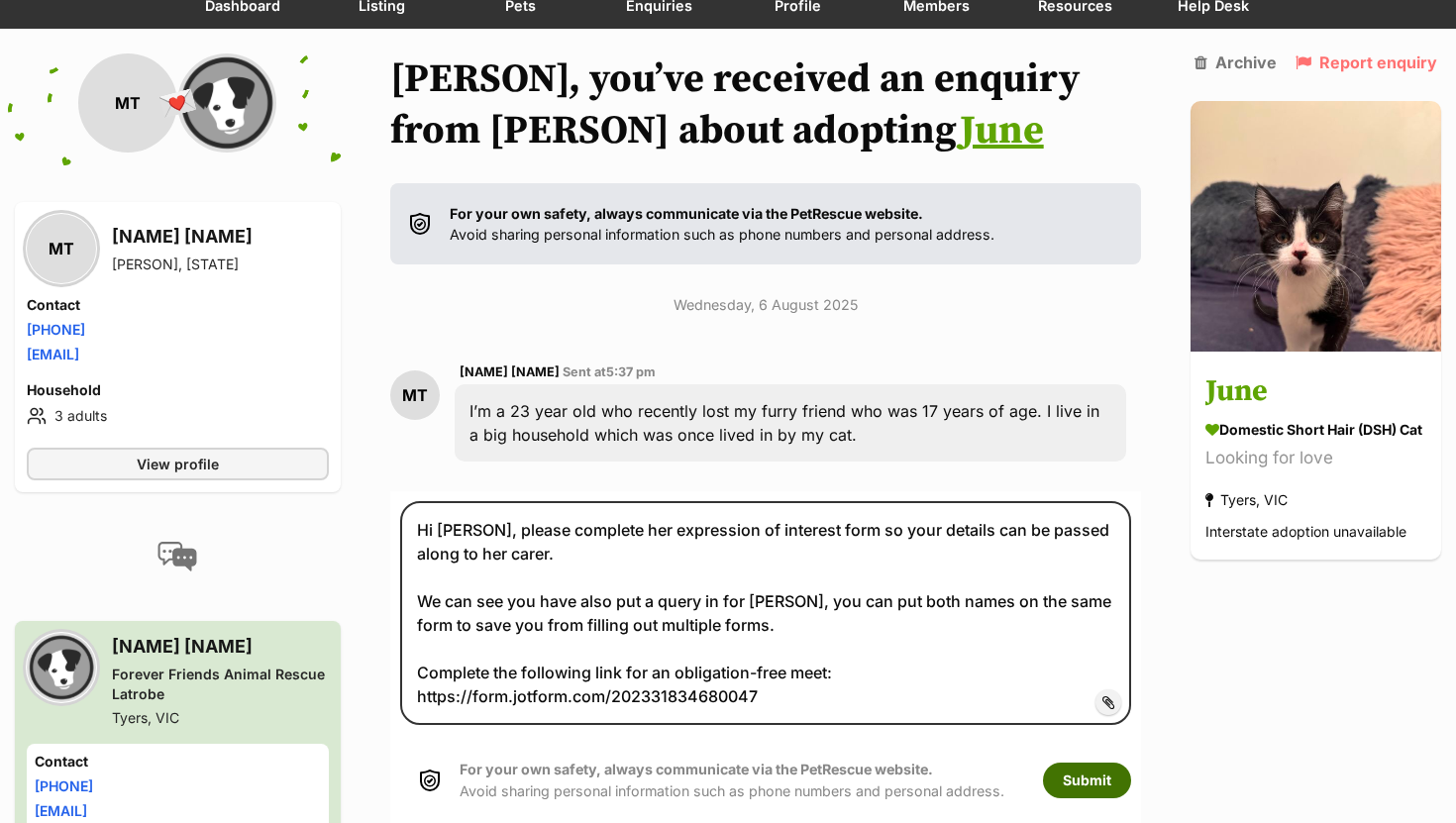click on "Submit" at bounding box center (1087, 780) 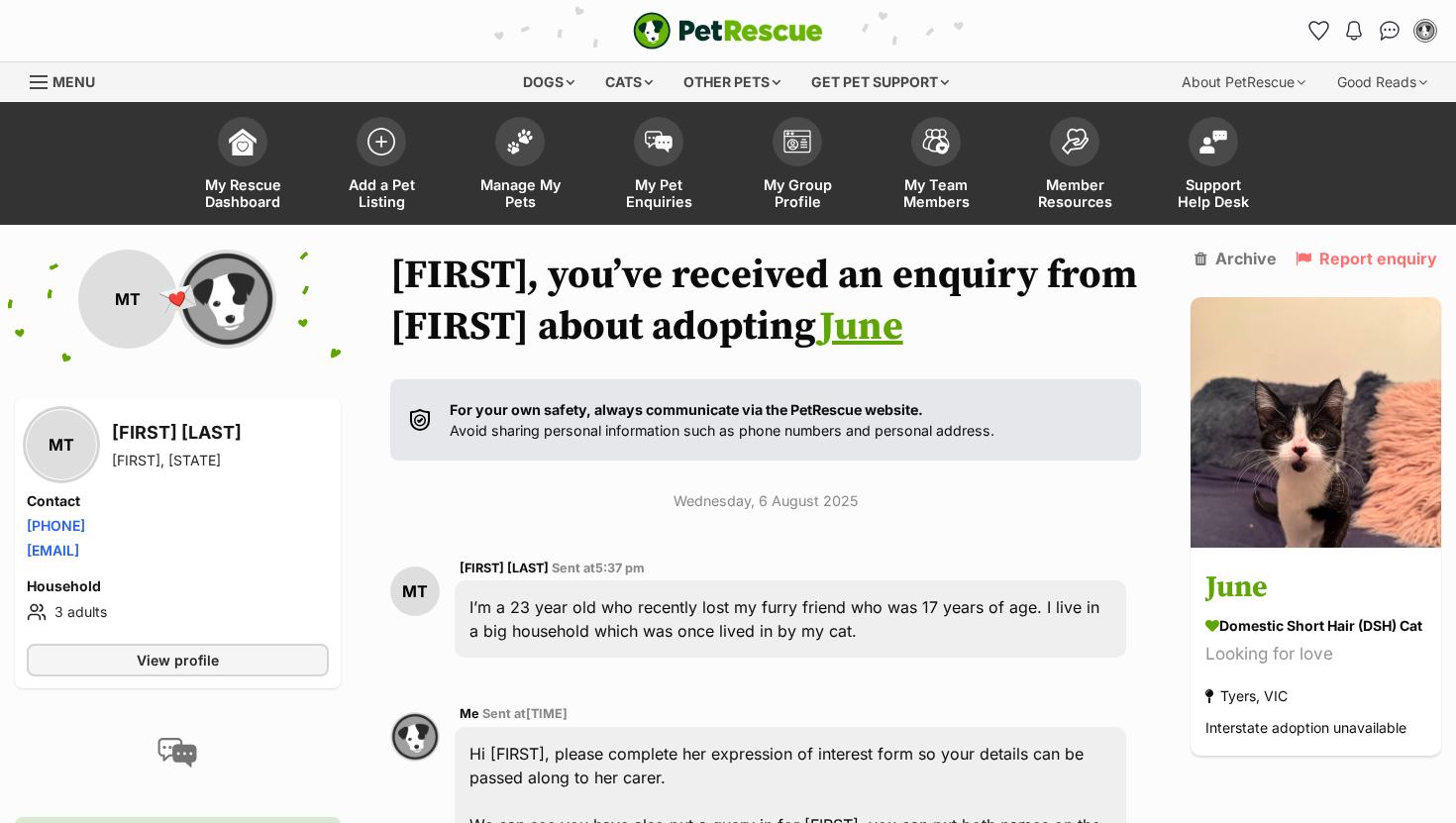 scroll, scrollTop: 197, scrollLeft: 0, axis: vertical 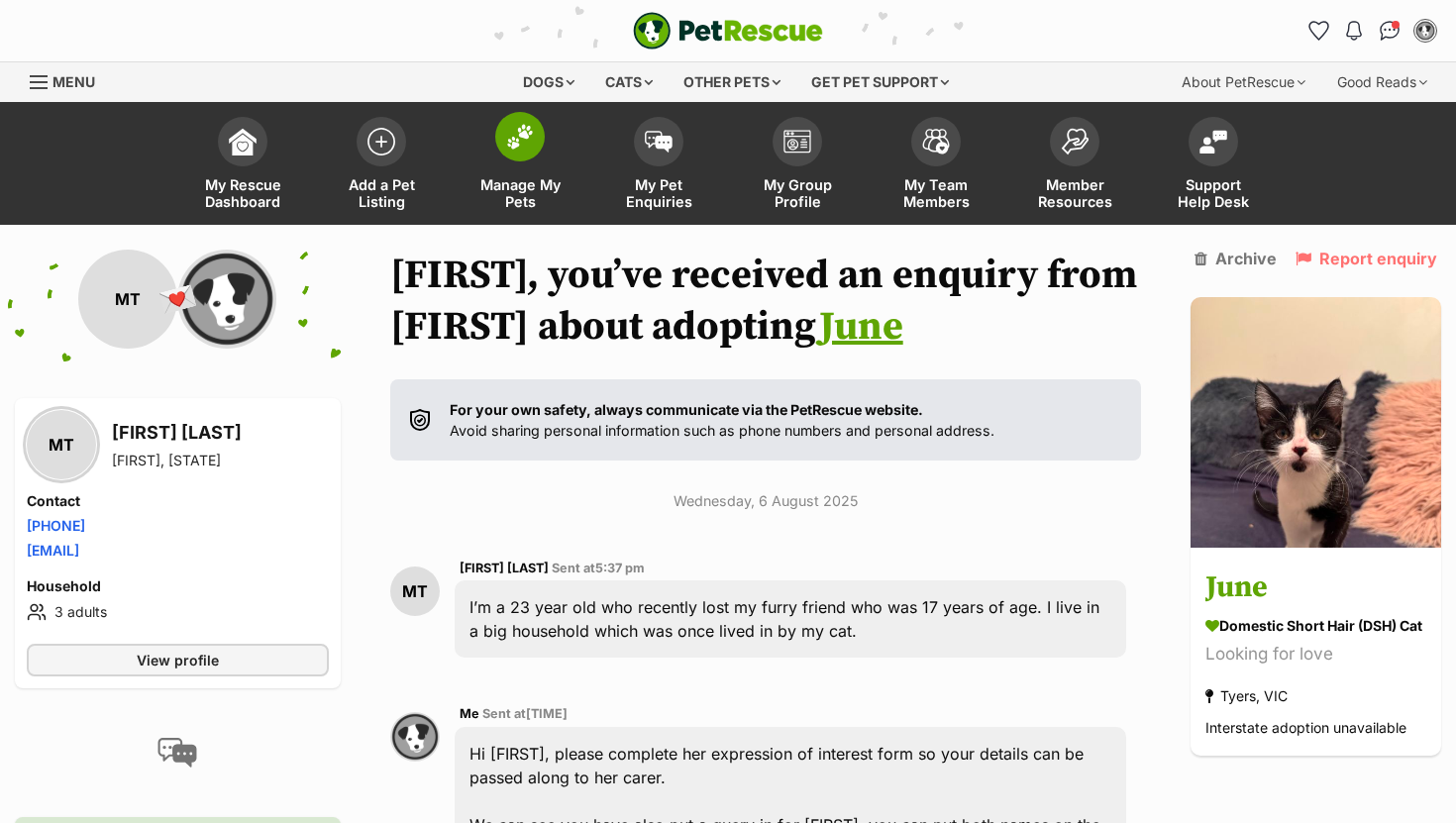 click at bounding box center (520, 137) 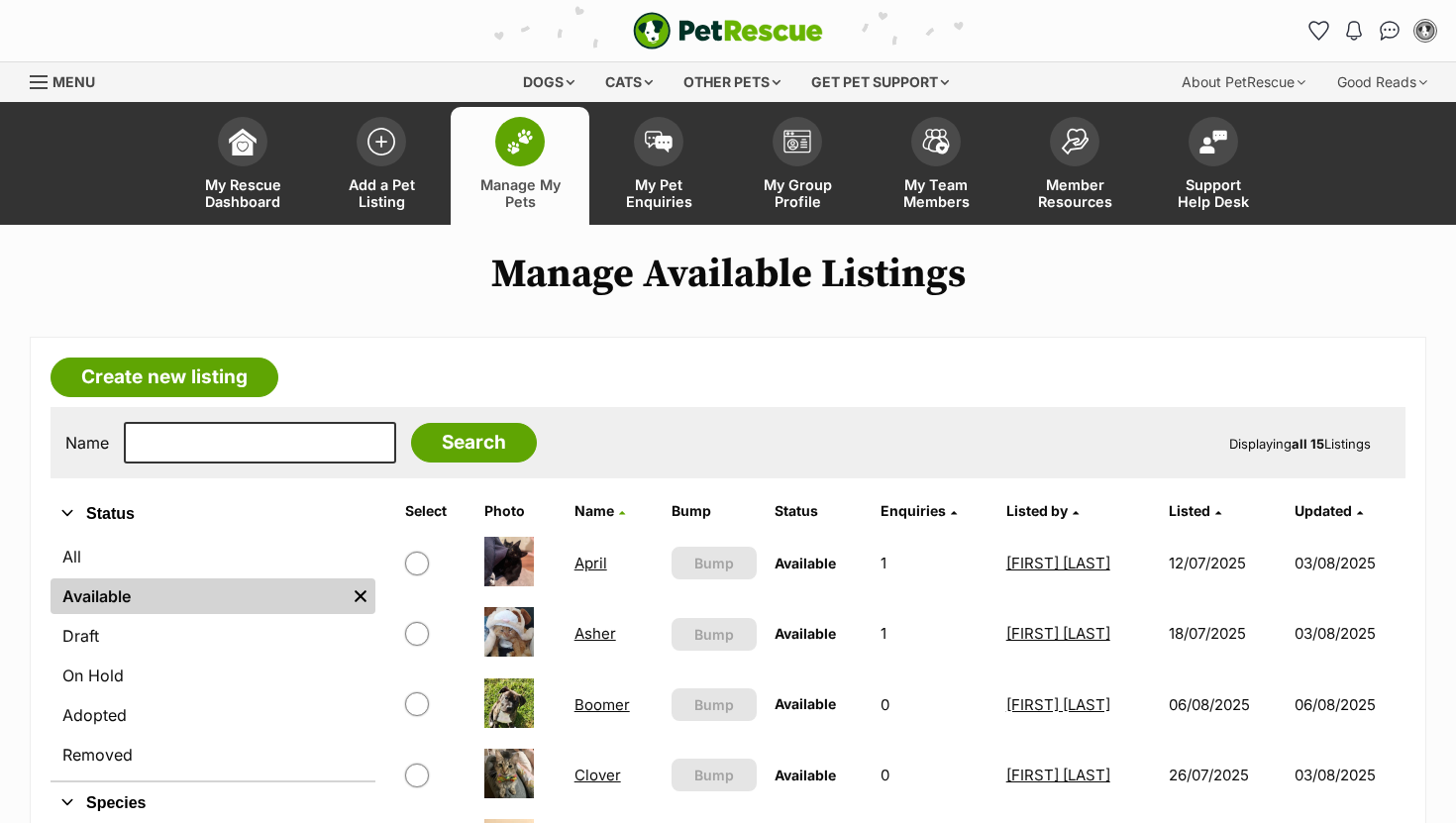 scroll, scrollTop: 0, scrollLeft: 0, axis: both 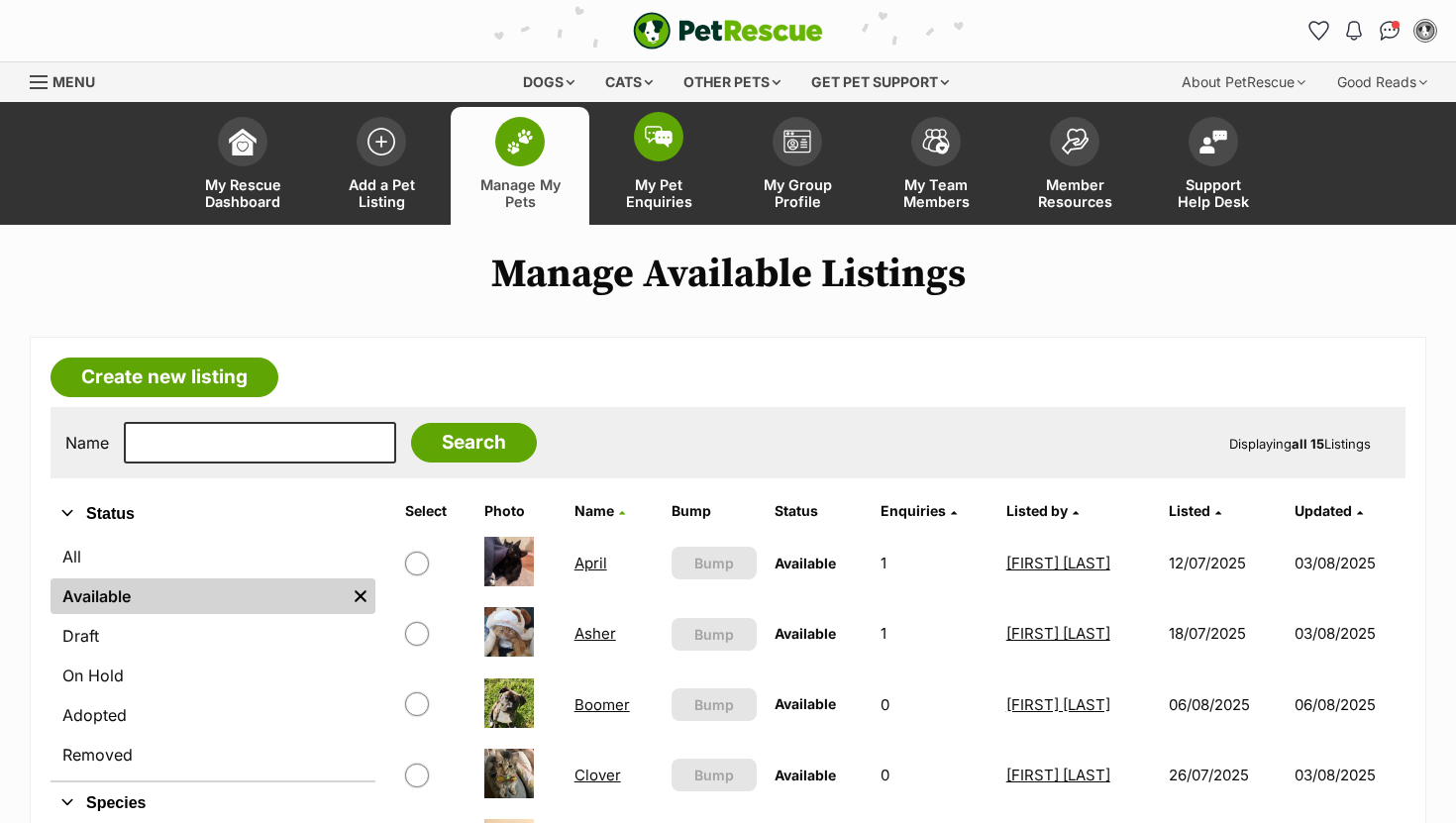 click on "My Pet Enquiries" at bounding box center [659, 165] 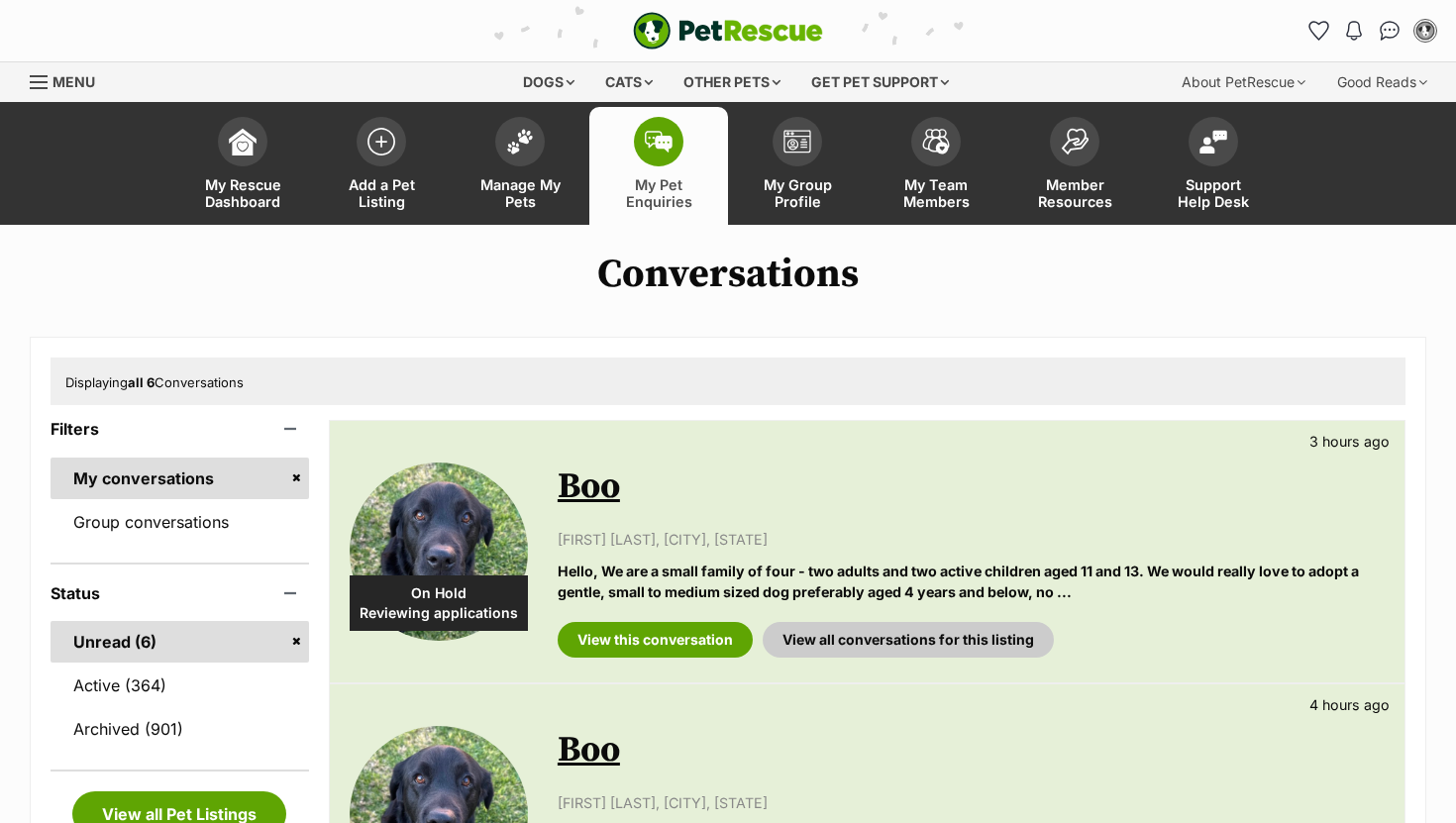 scroll, scrollTop: 0, scrollLeft: 0, axis: both 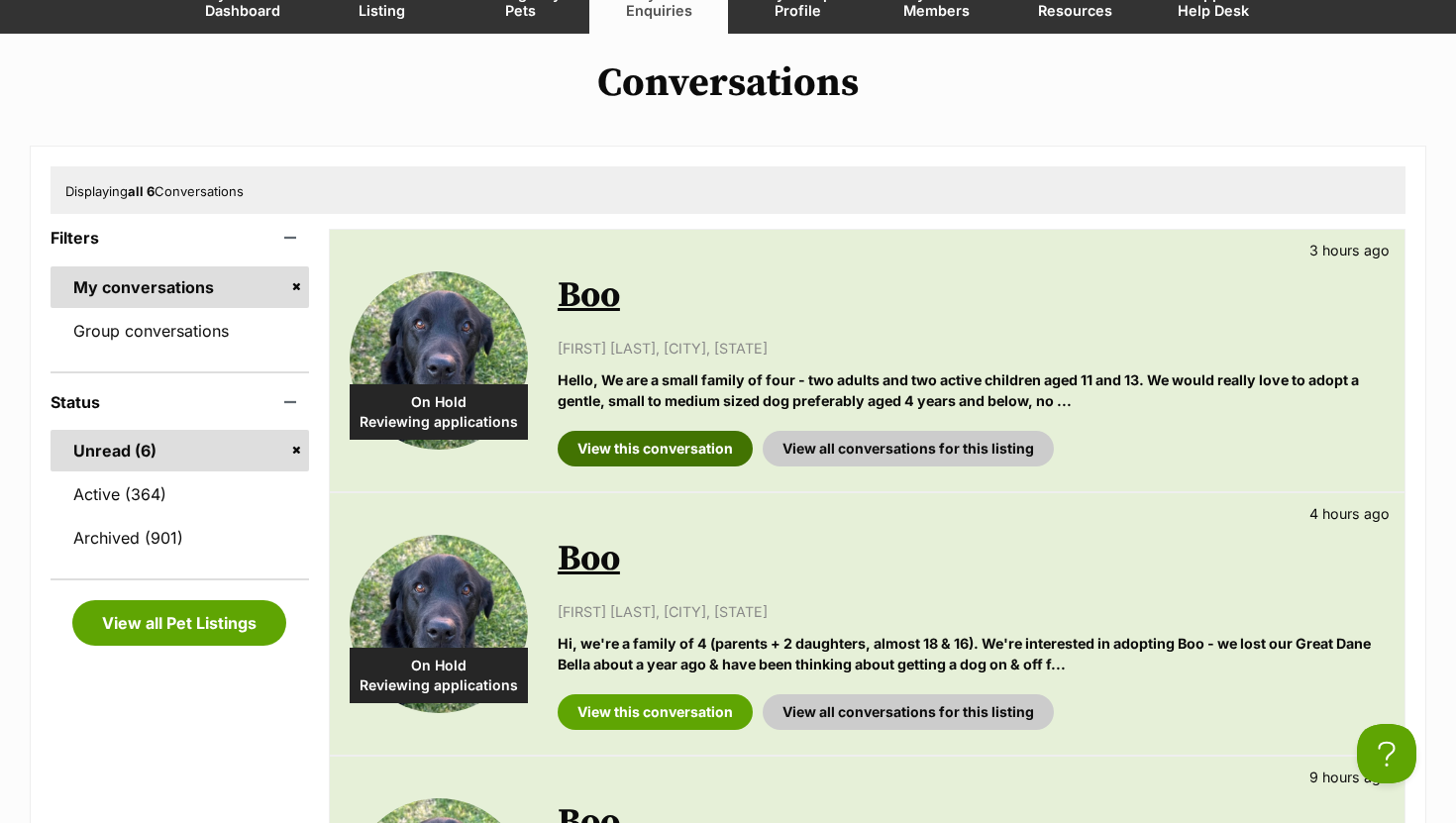 click on "View this conversation" at bounding box center (655, 449) 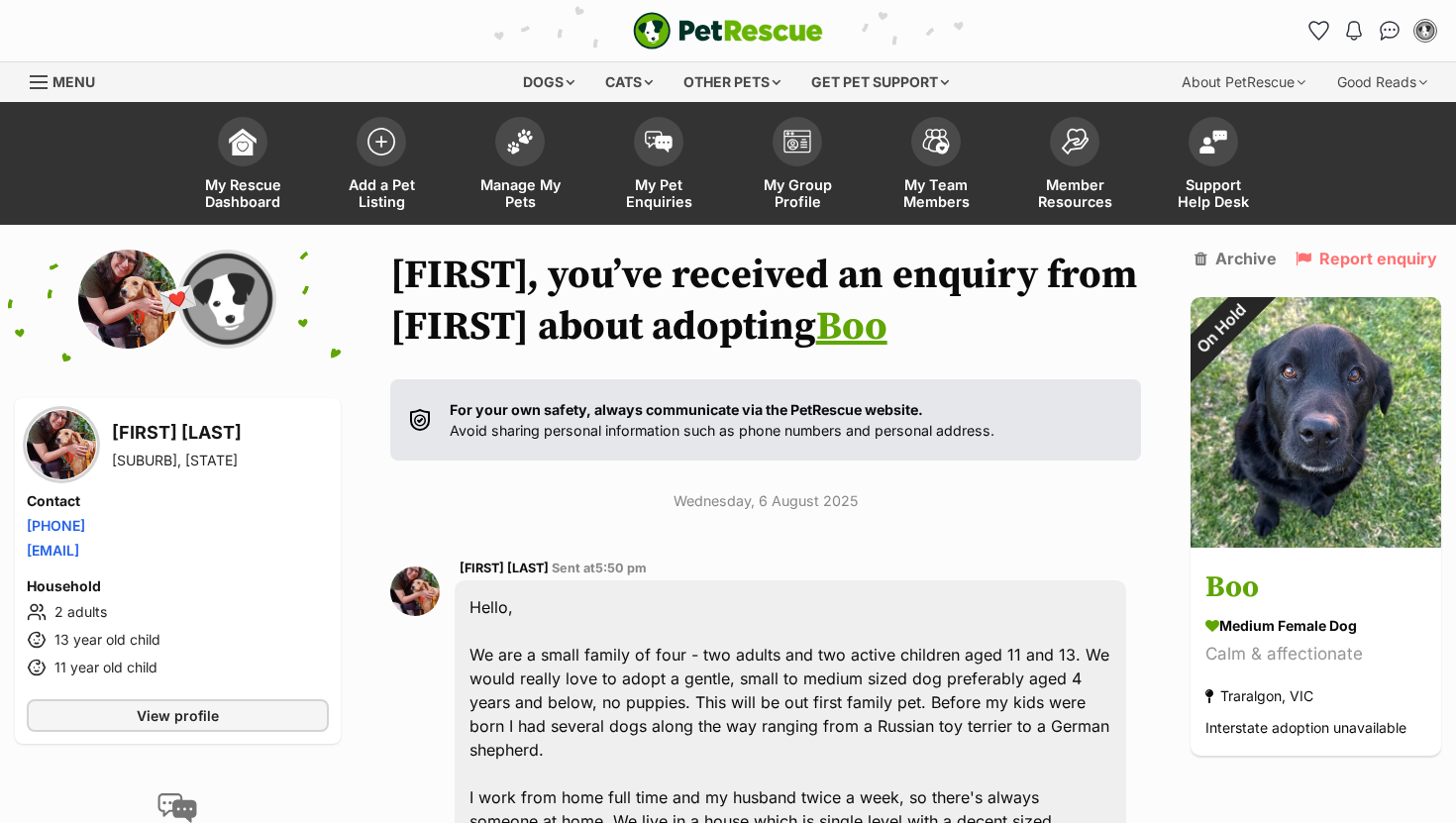 scroll, scrollTop: 0, scrollLeft: 0, axis: both 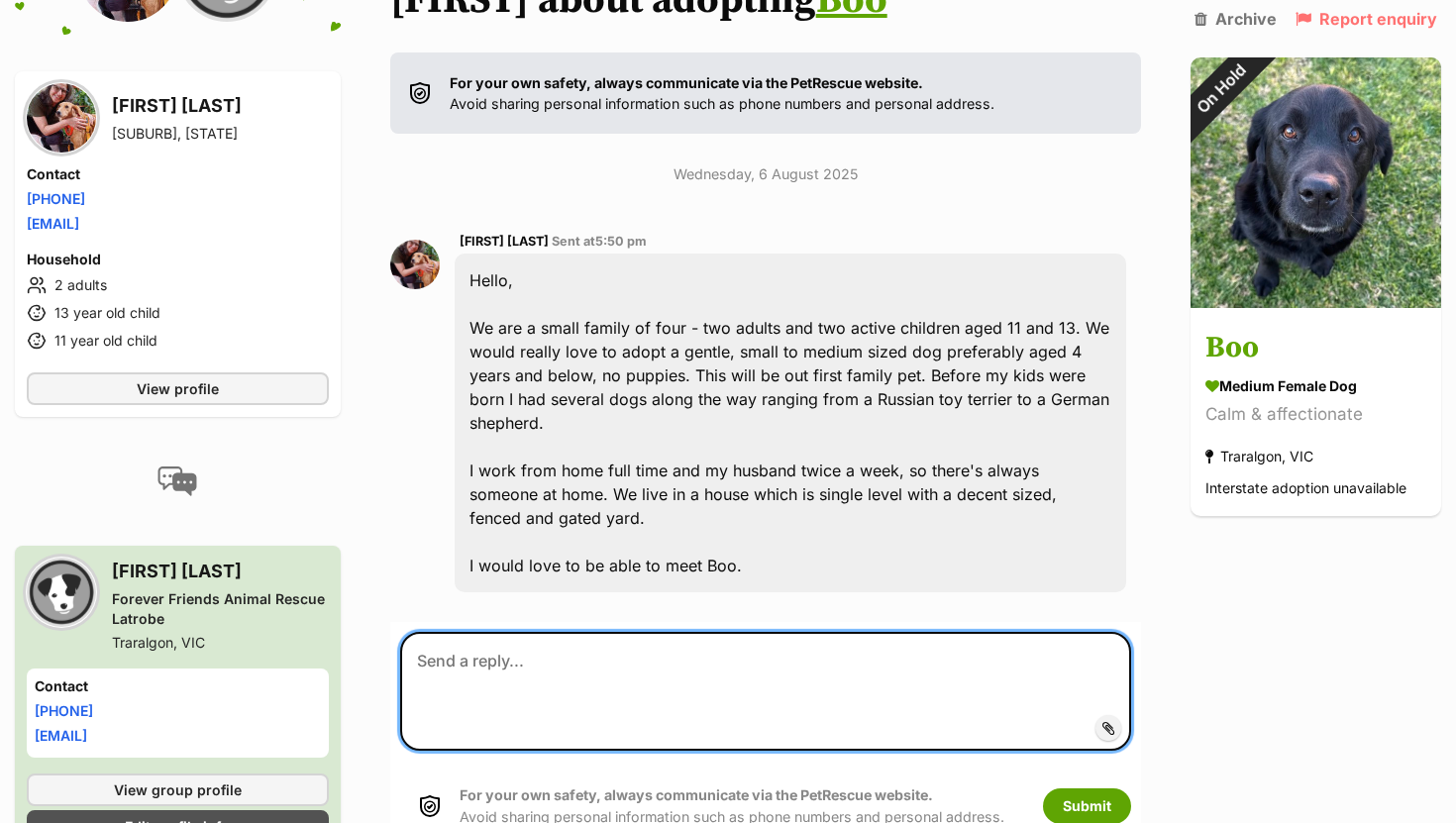 click at bounding box center [766, 691] 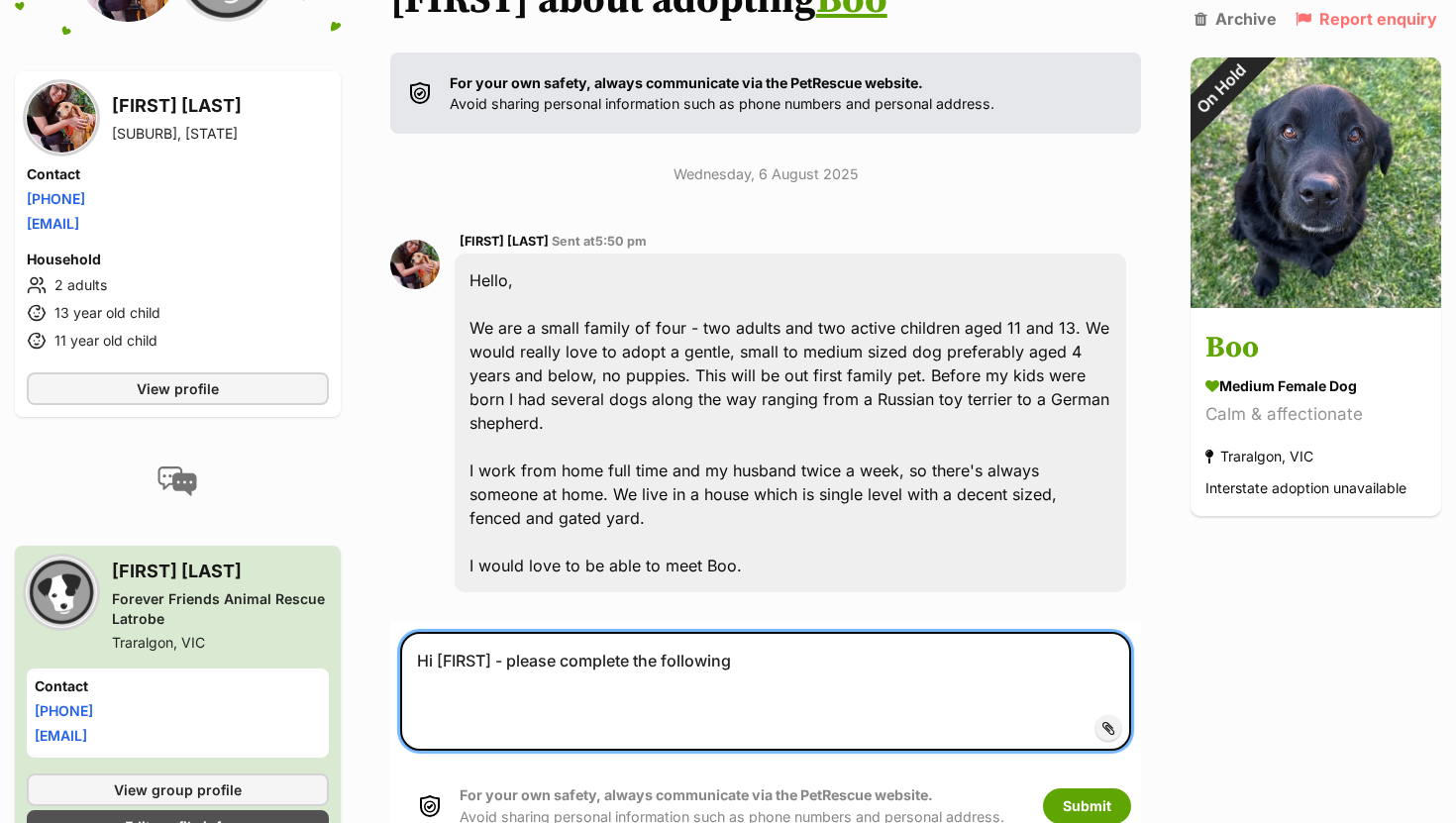 drag, startPoint x: 754, startPoint y: 658, endPoint x: 277, endPoint y: 678, distance: 477.4191 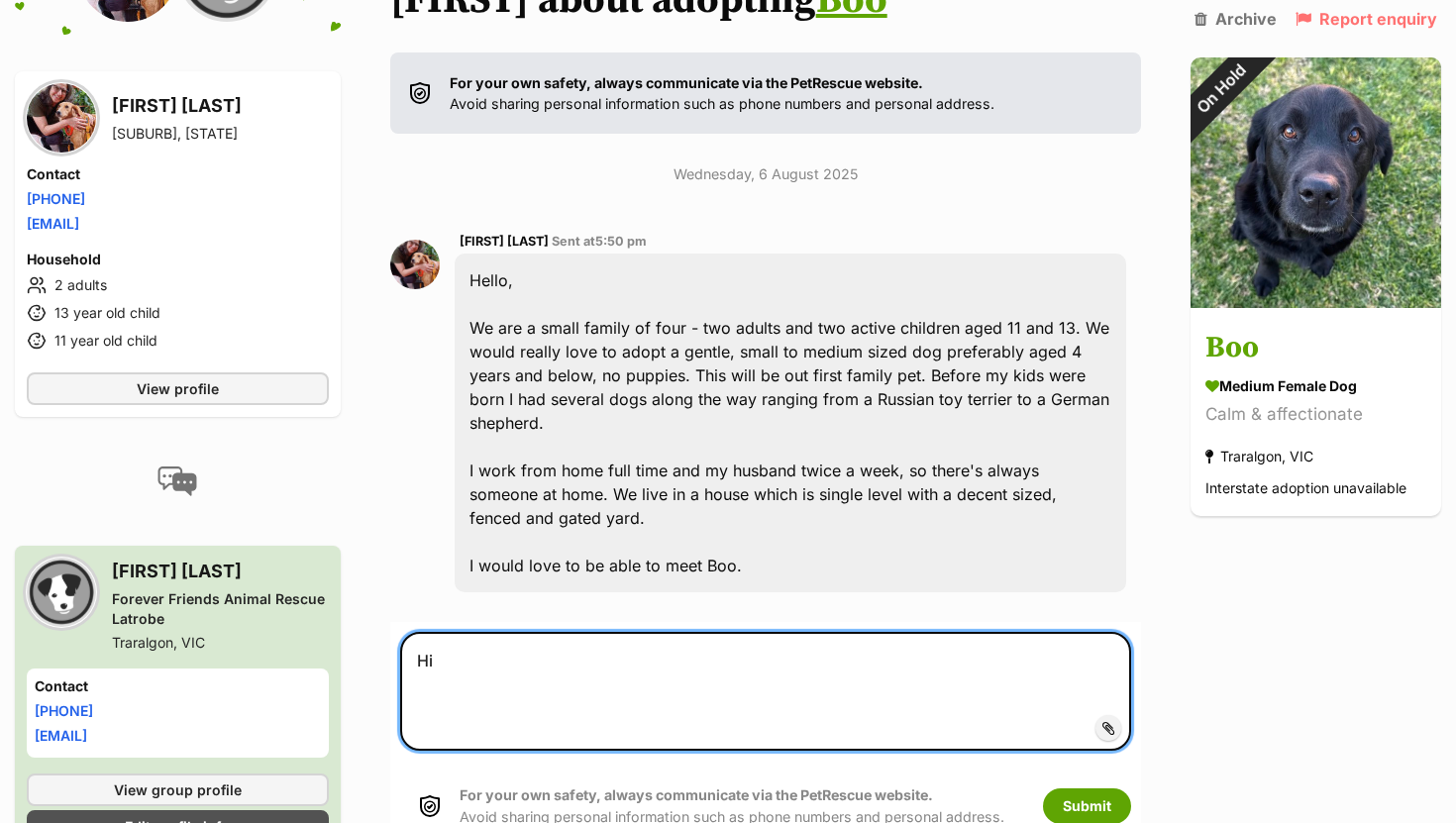 type on "H" 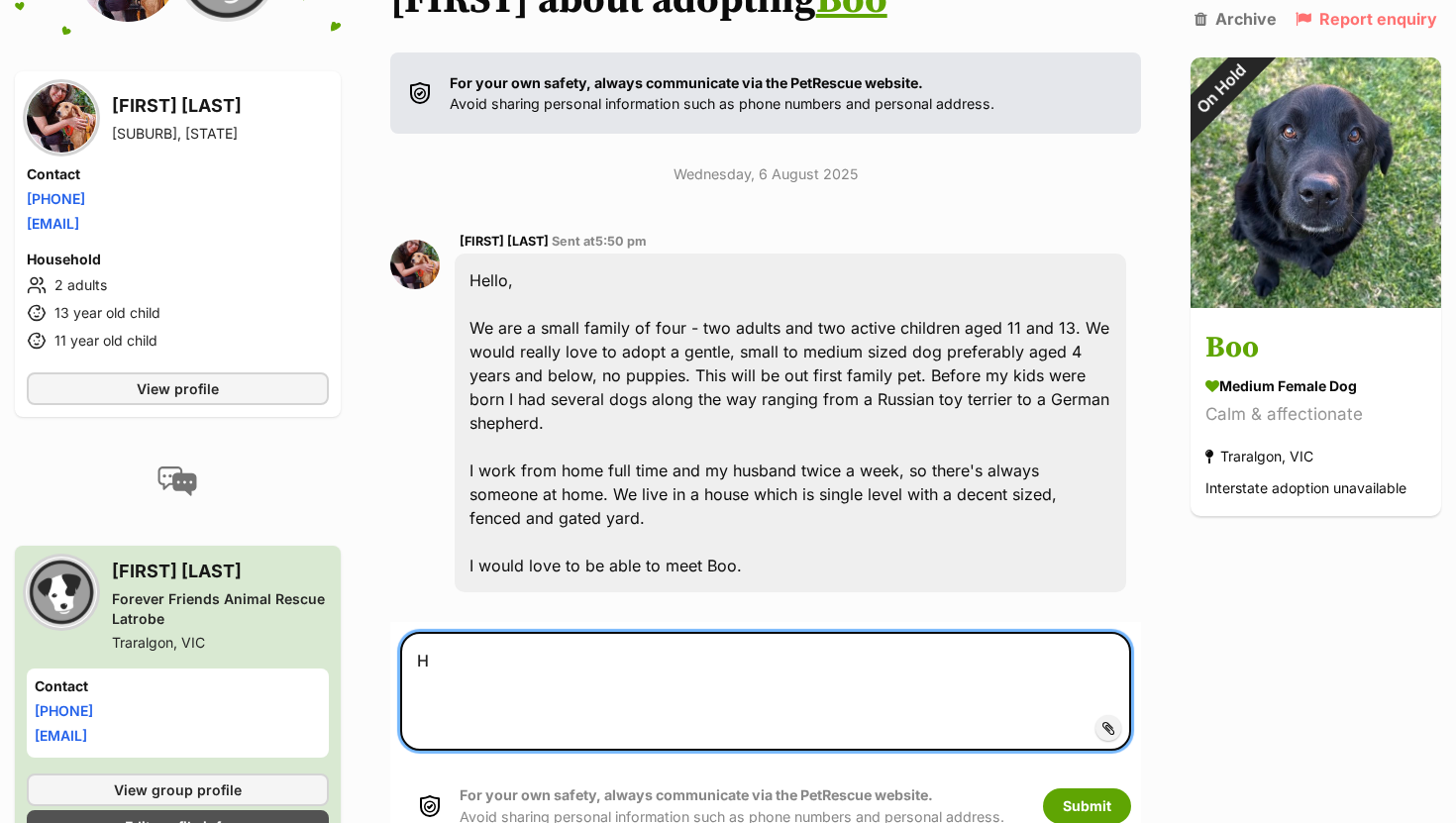 type 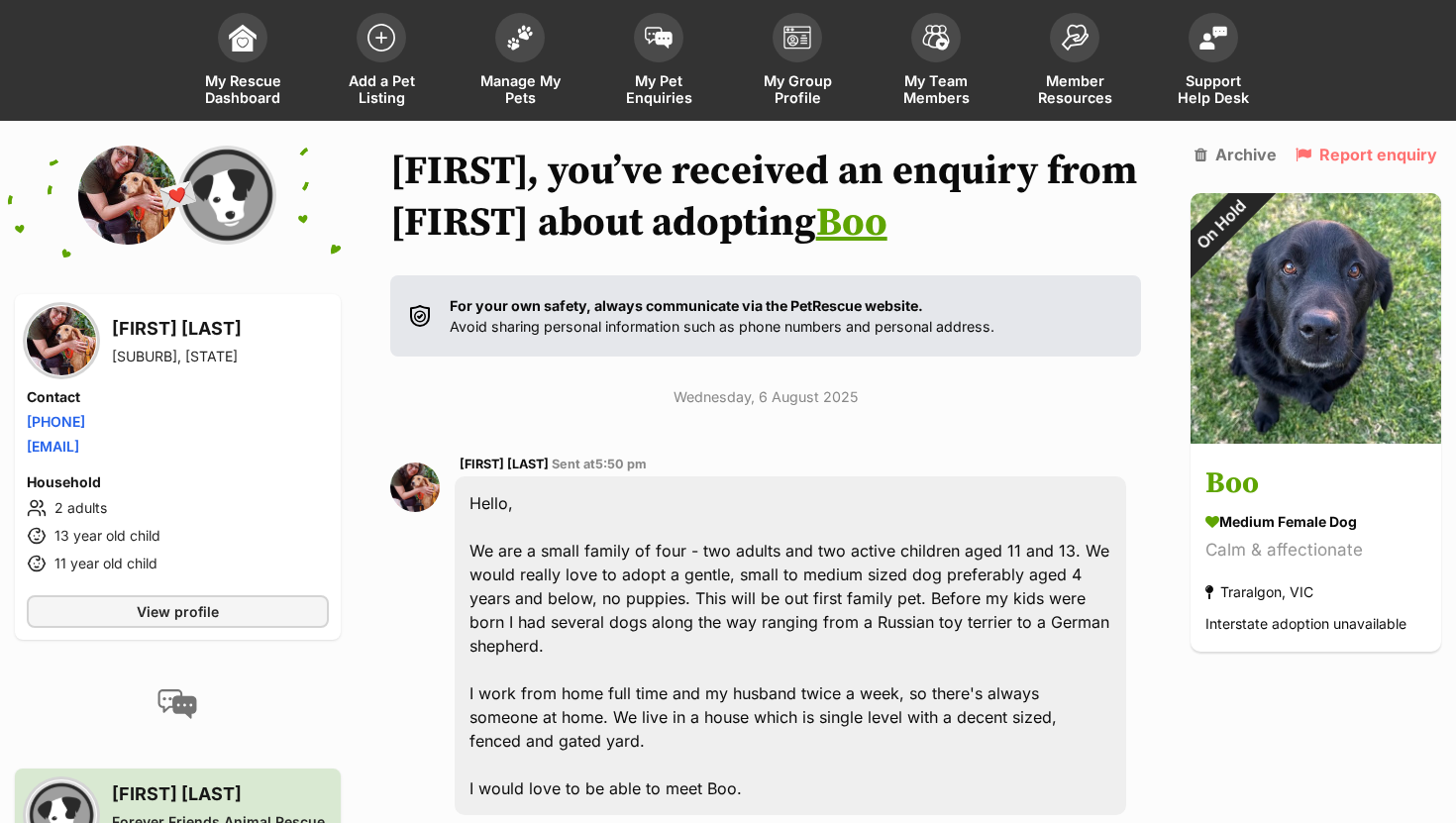 scroll, scrollTop: 0, scrollLeft: 0, axis: both 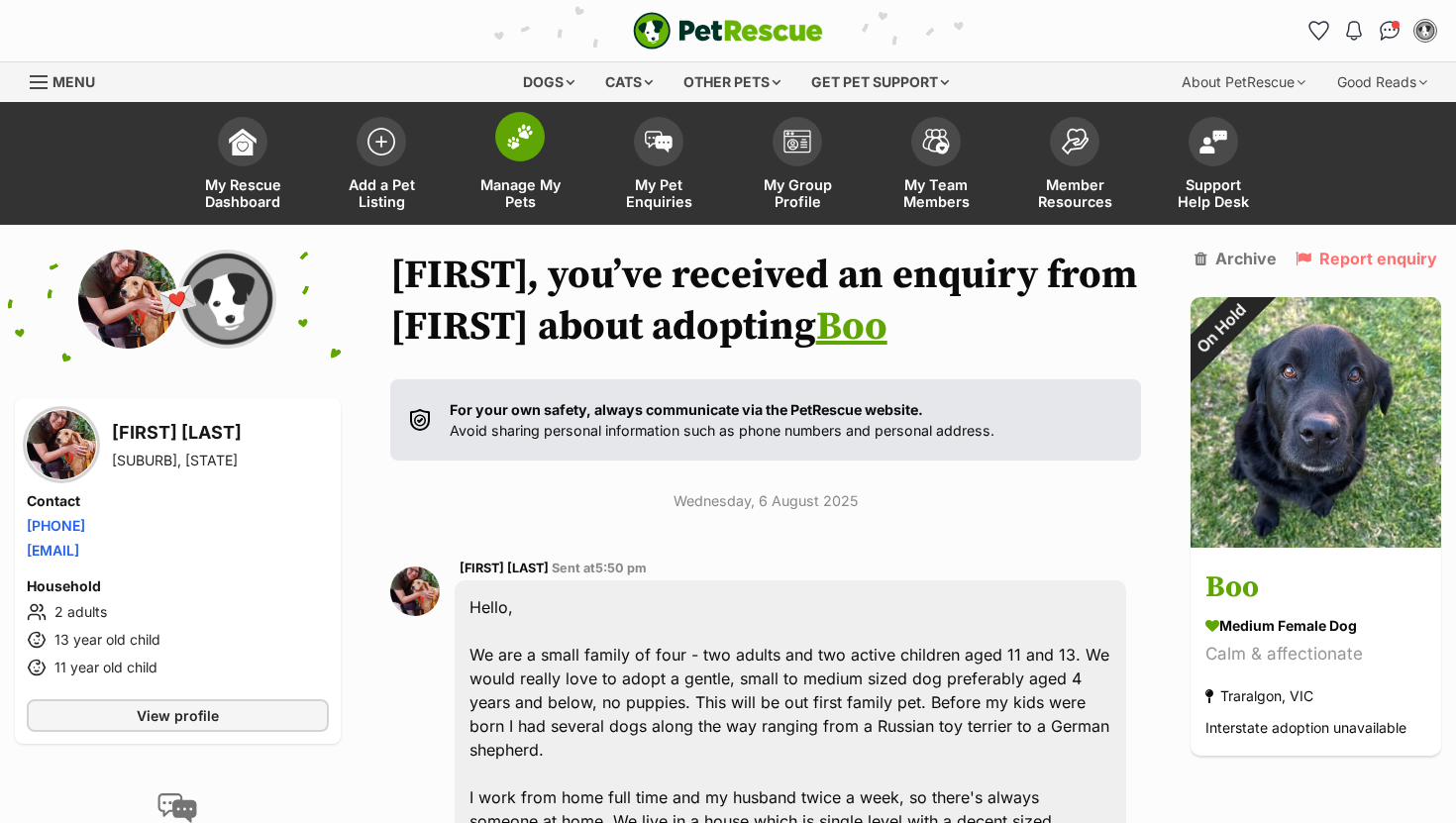 click at bounding box center [520, 137] 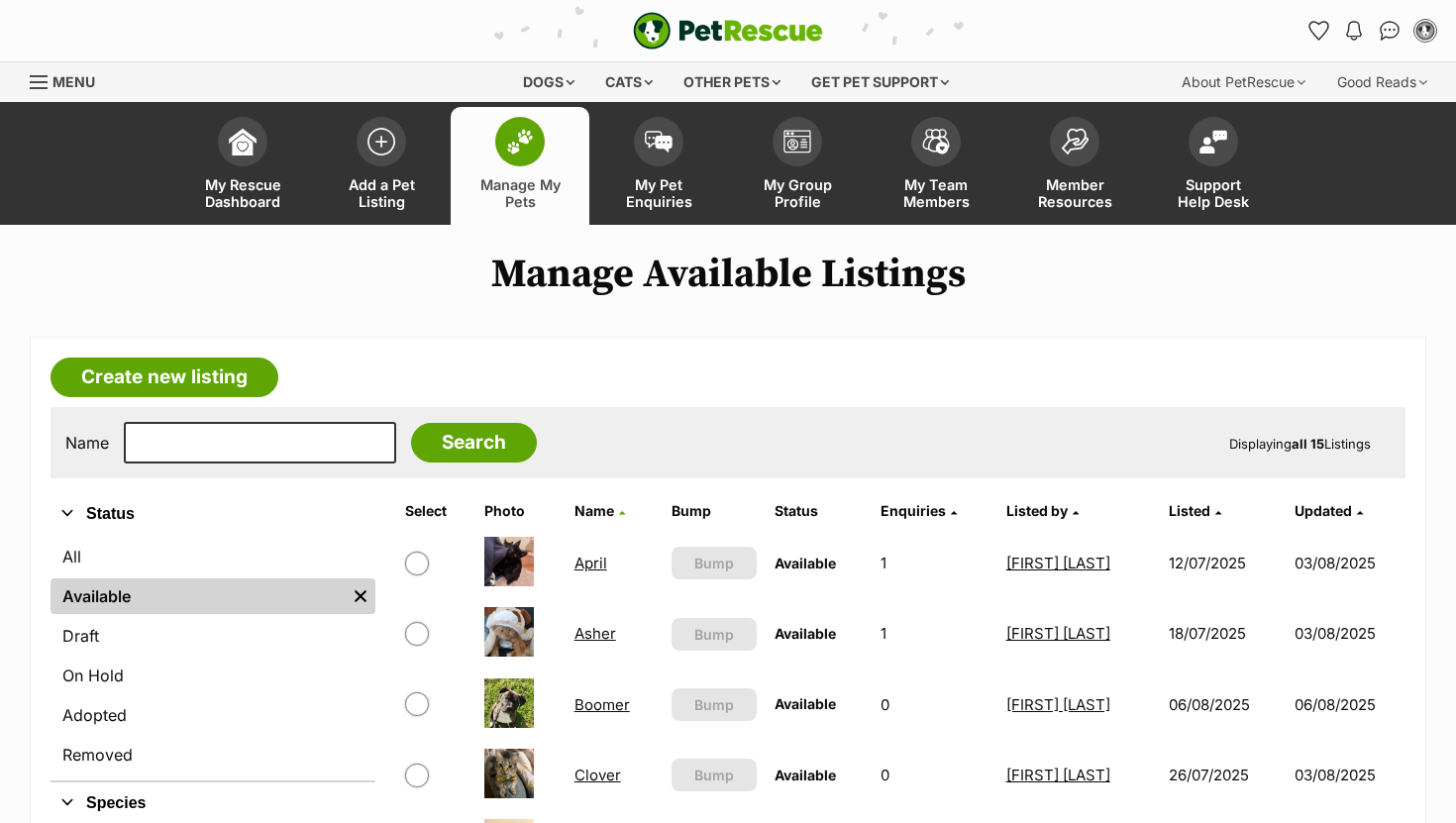 scroll, scrollTop: 0, scrollLeft: 0, axis: both 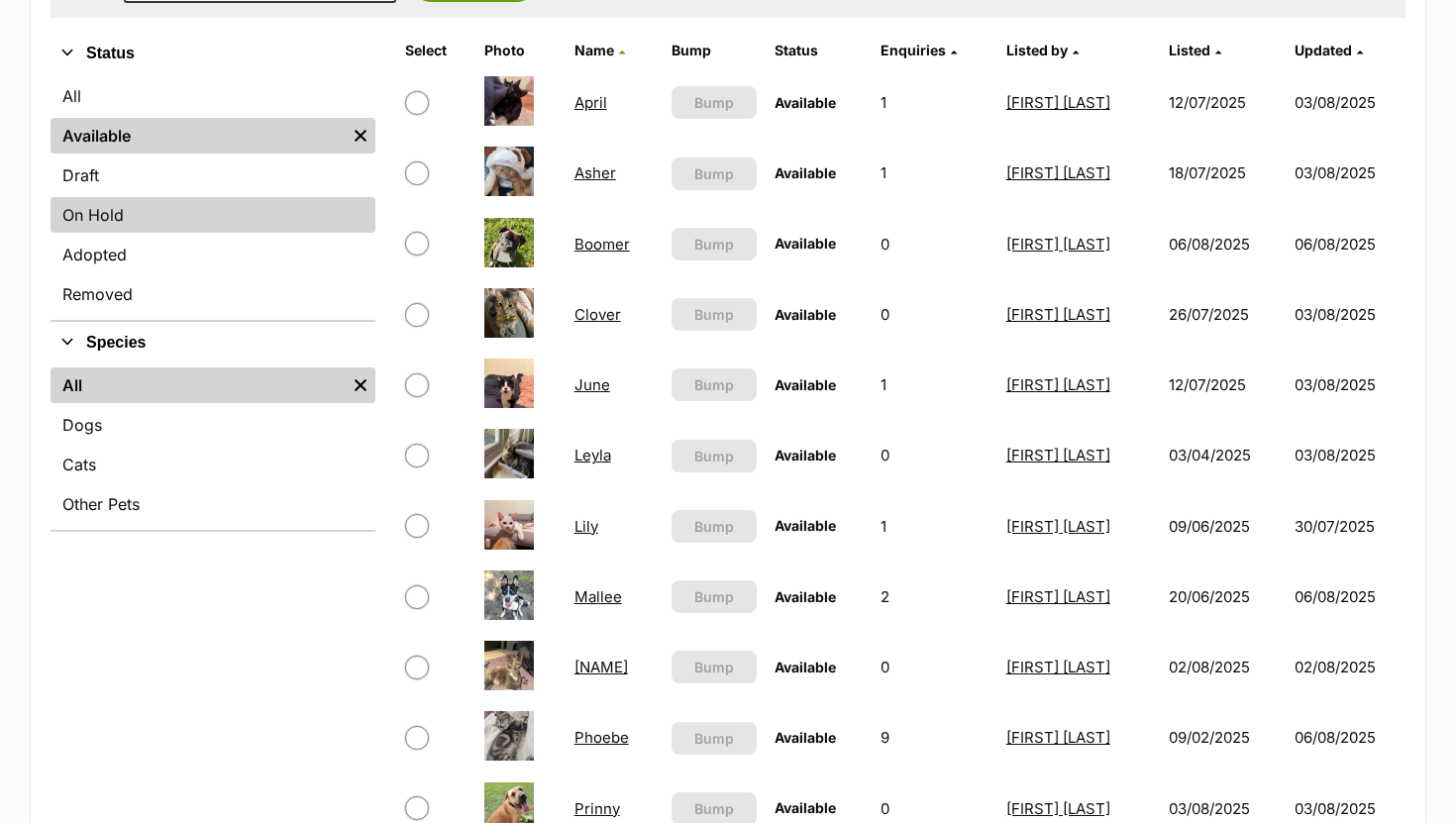 click on "On Hold" at bounding box center (213, 215) 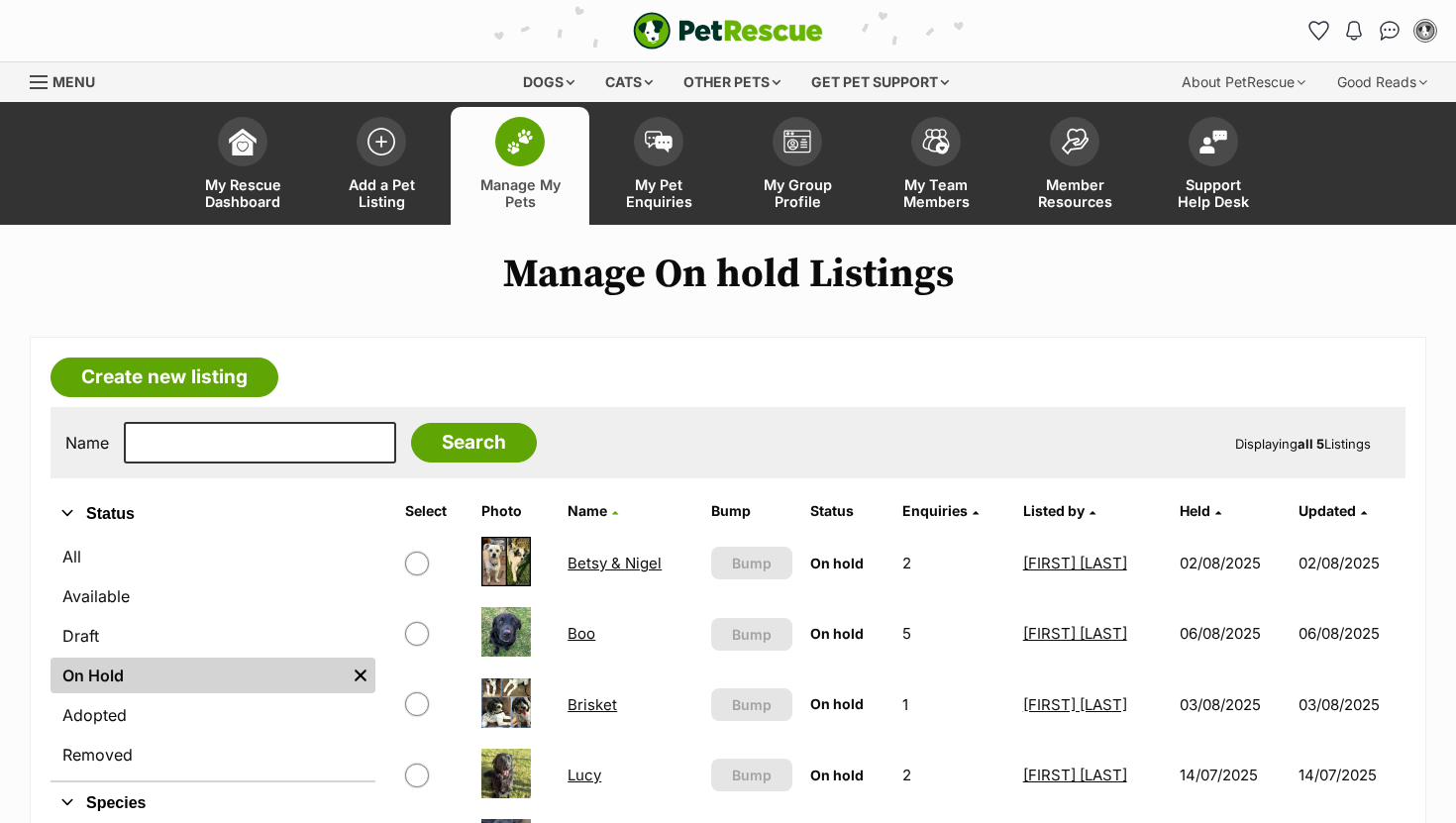 scroll, scrollTop: 0, scrollLeft: 0, axis: both 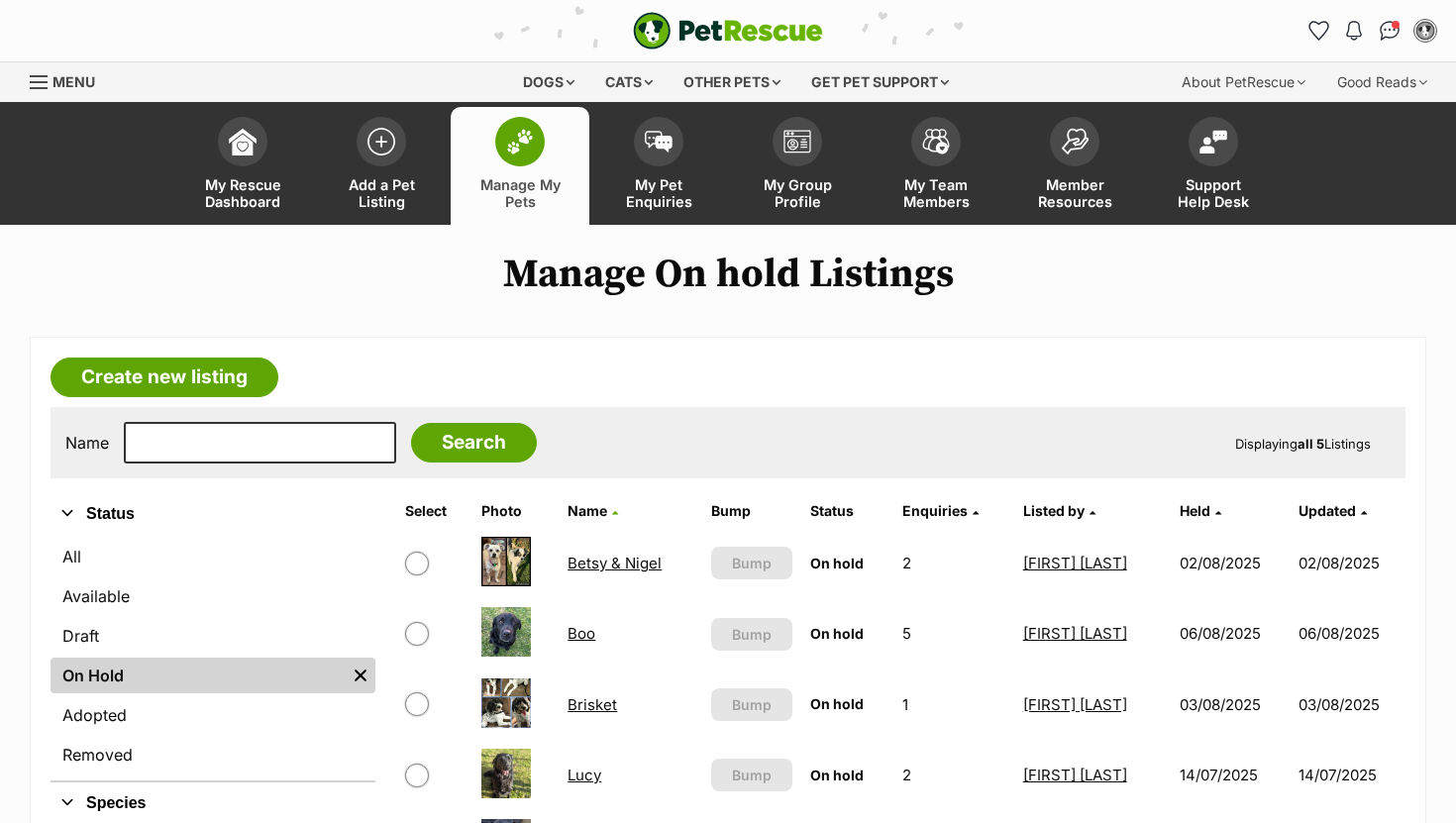 click at bounding box center (520, 142) 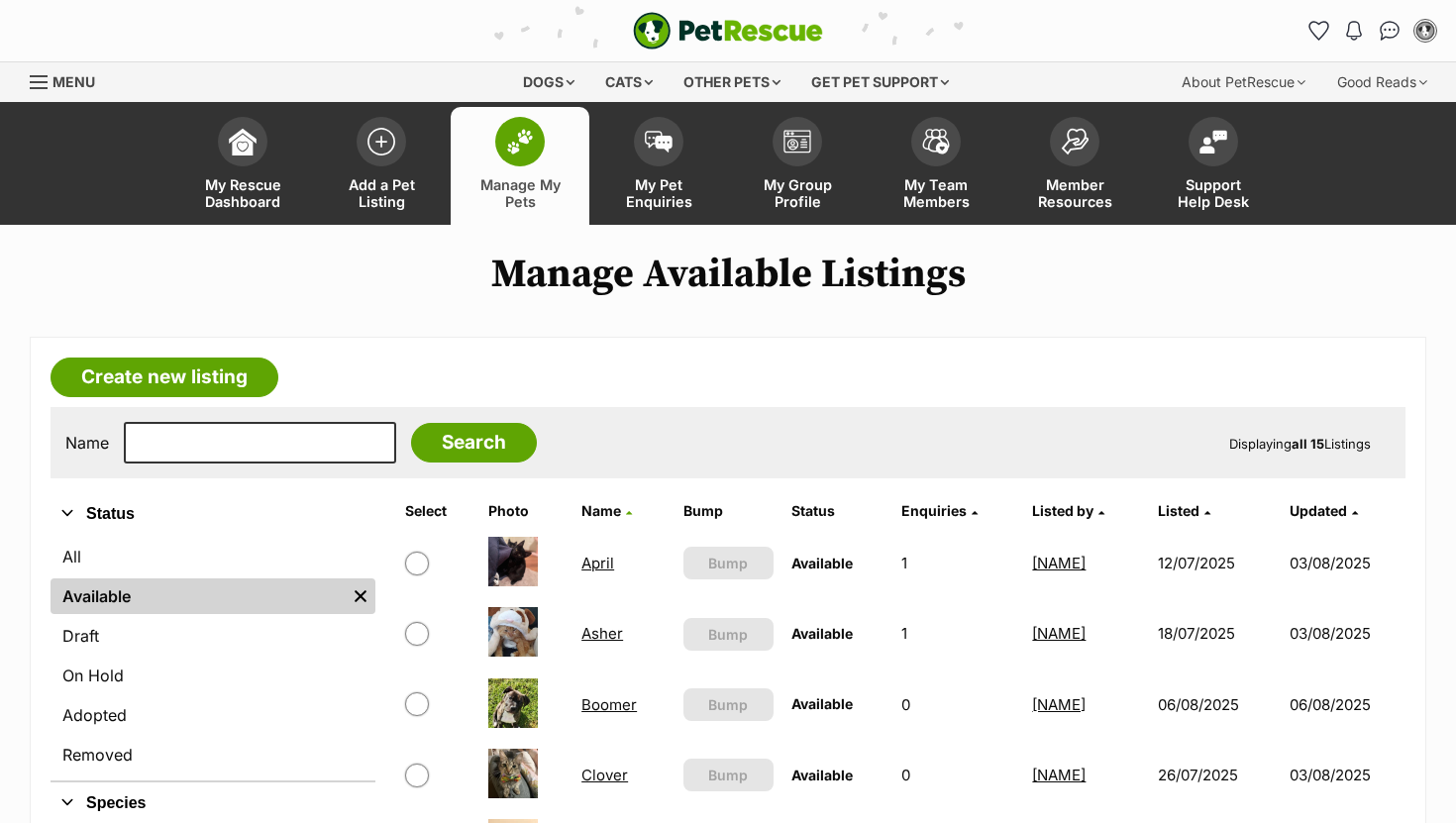 scroll, scrollTop: 0, scrollLeft: 0, axis: both 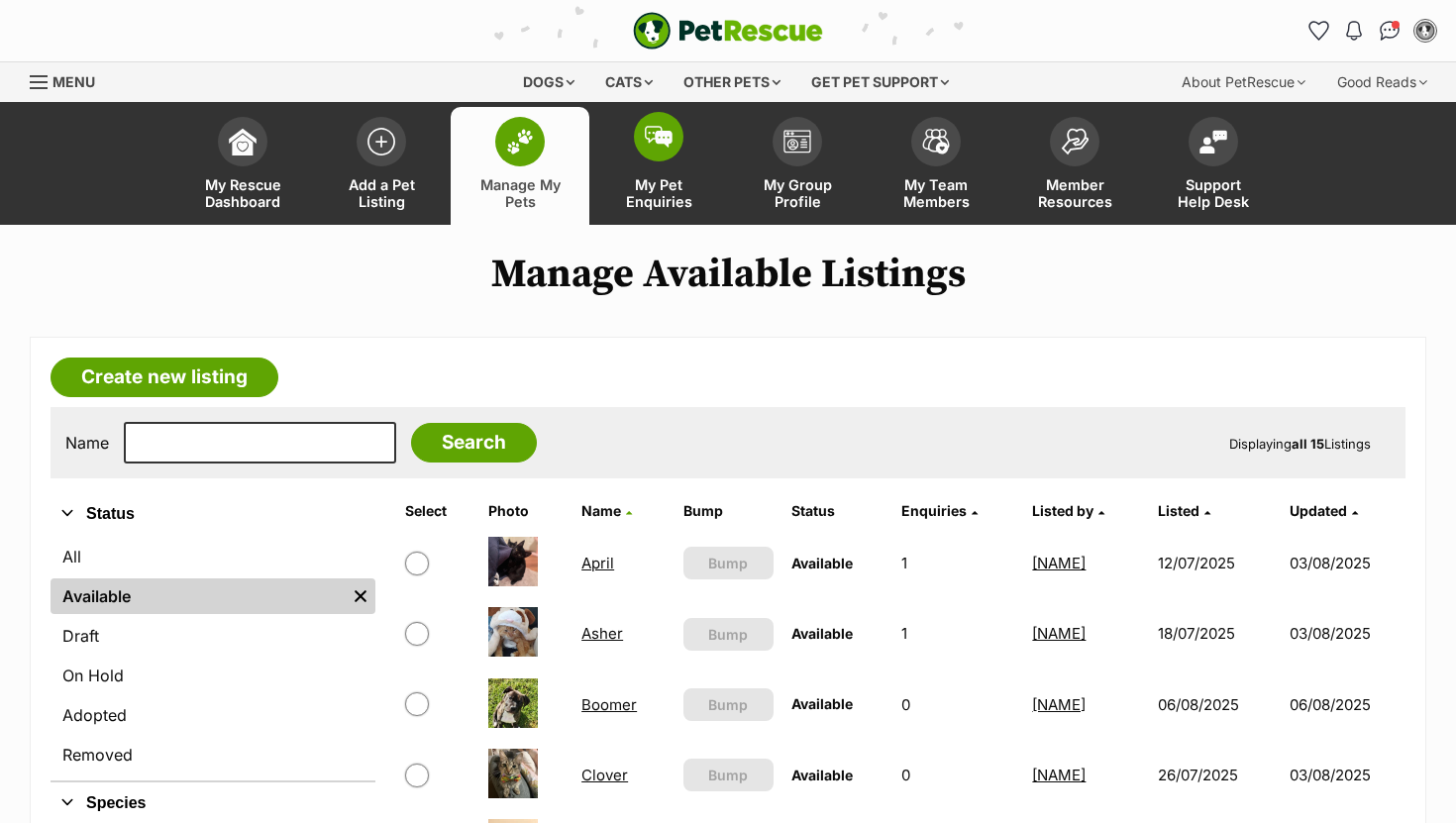 click on "My Pet Enquiries" at bounding box center (659, 165) 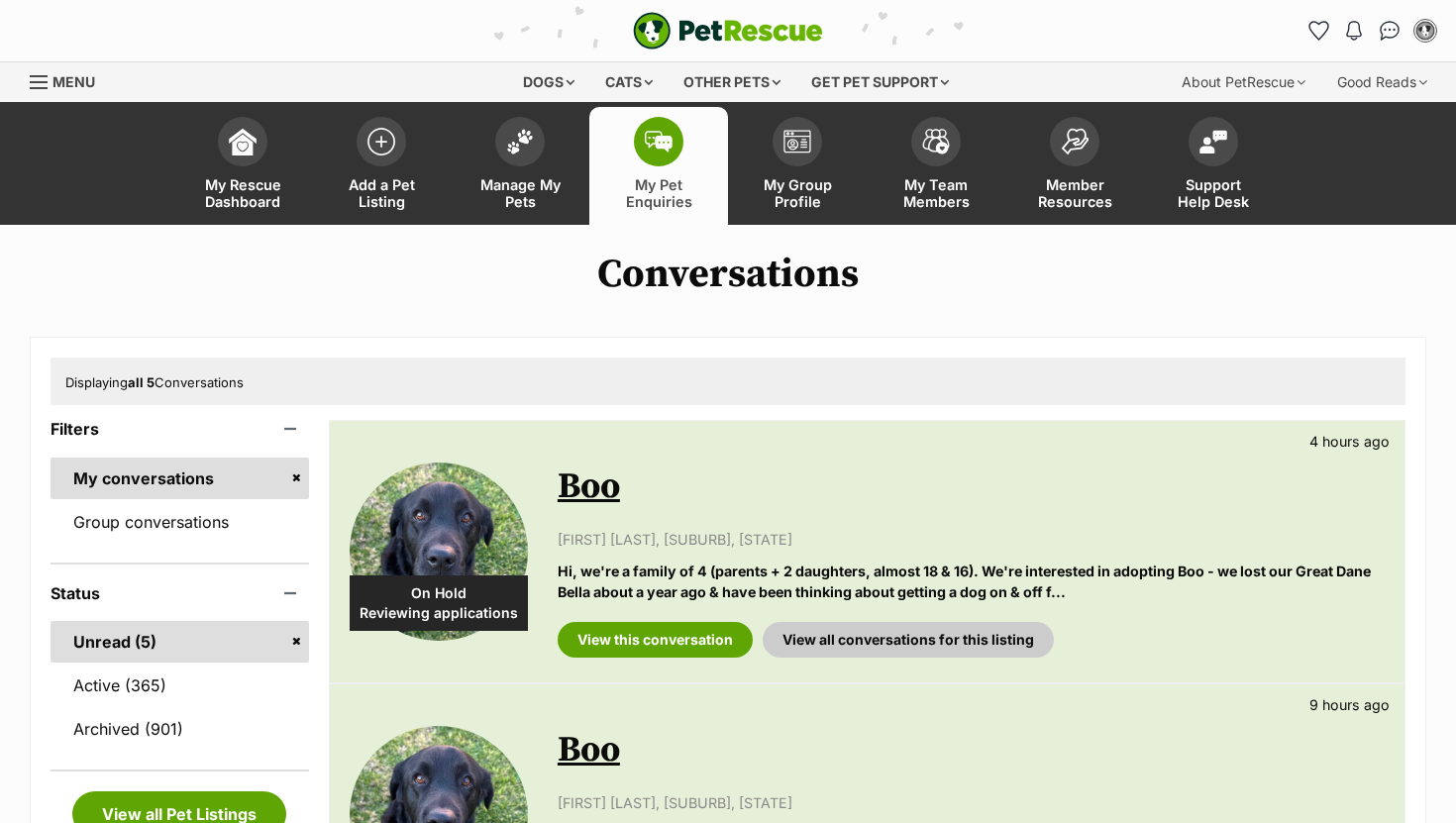 scroll, scrollTop: 0, scrollLeft: 0, axis: both 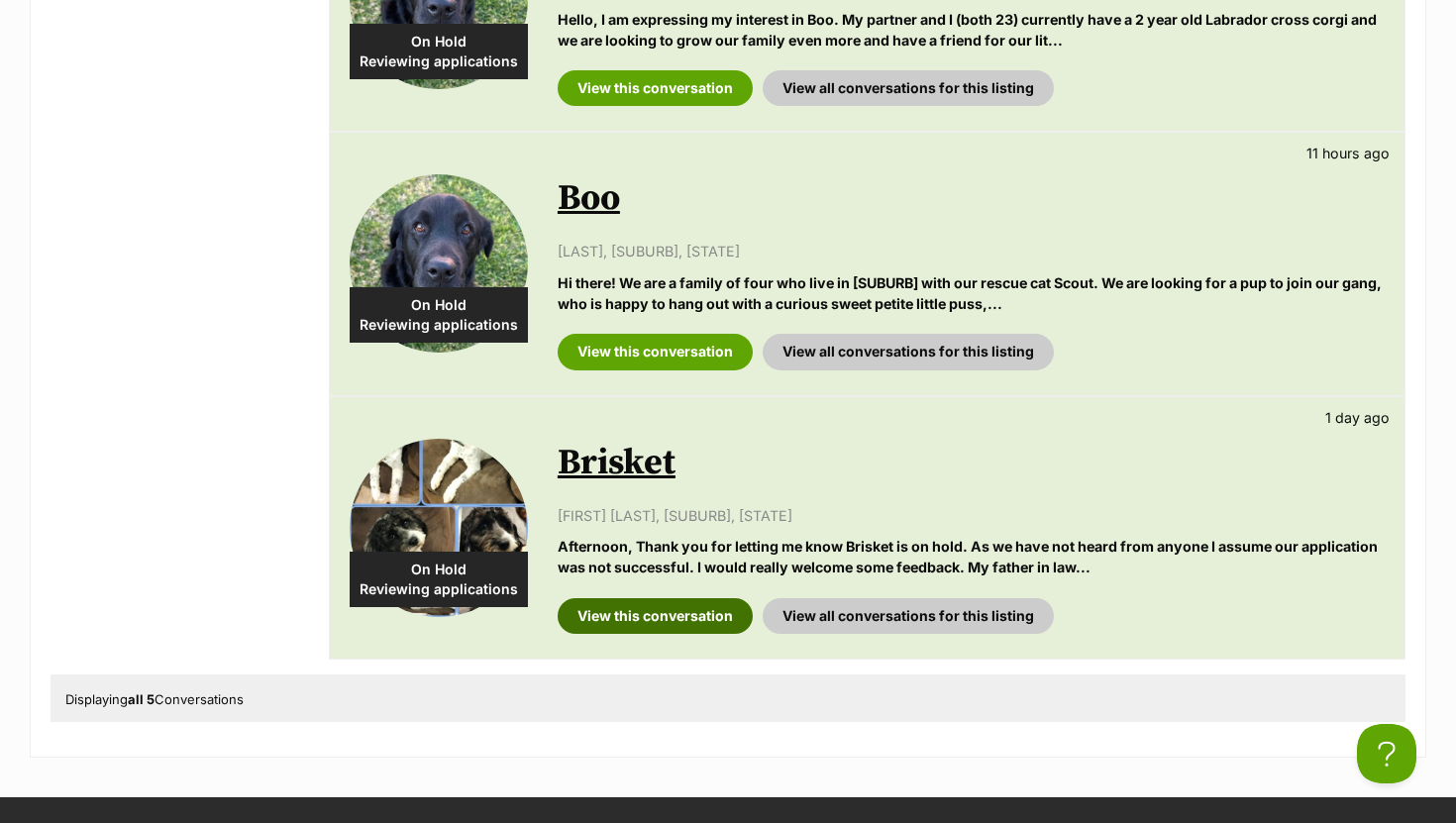 click on "View this conversation" at bounding box center [655, 616] 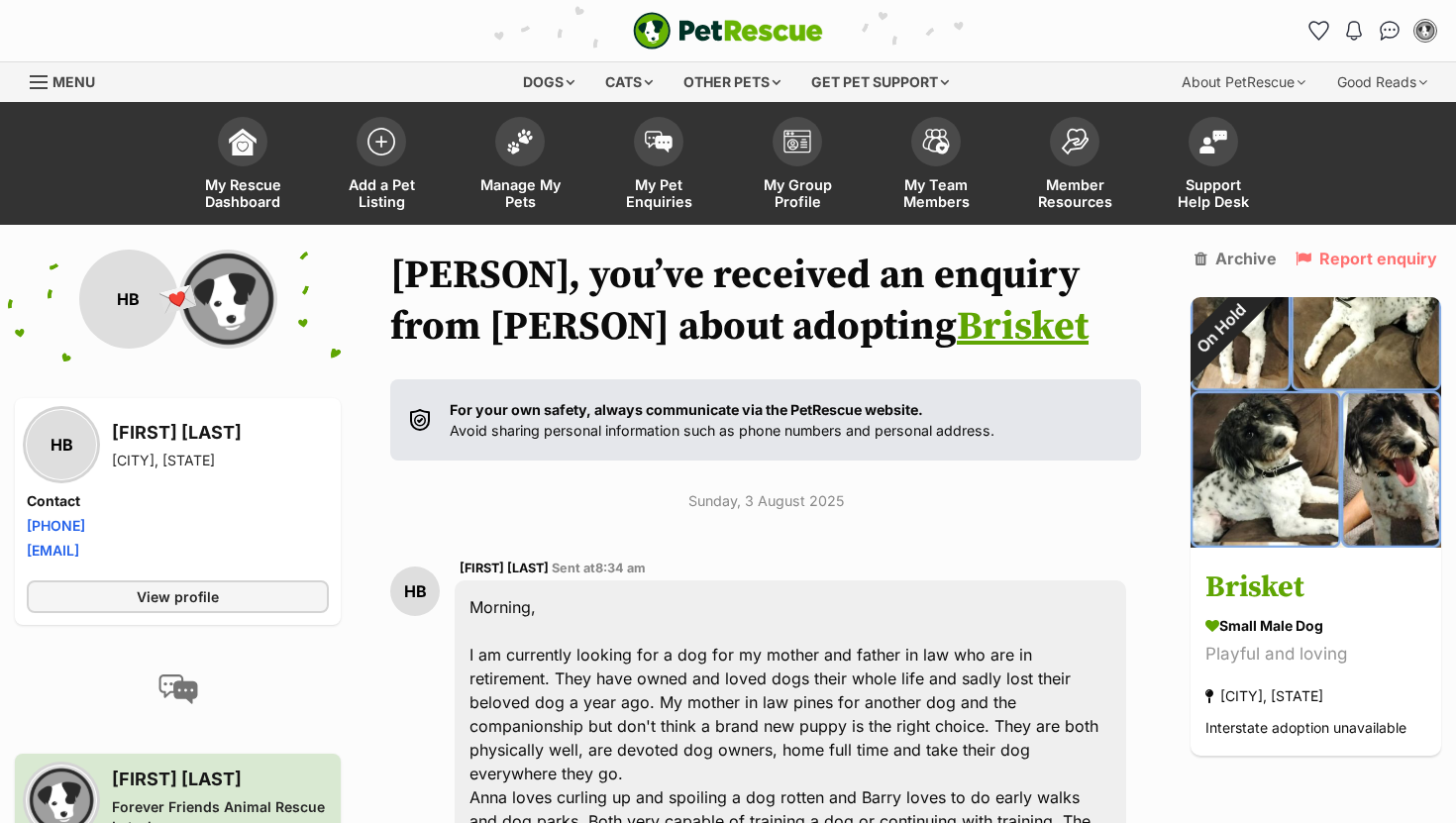 scroll, scrollTop: 0, scrollLeft: 0, axis: both 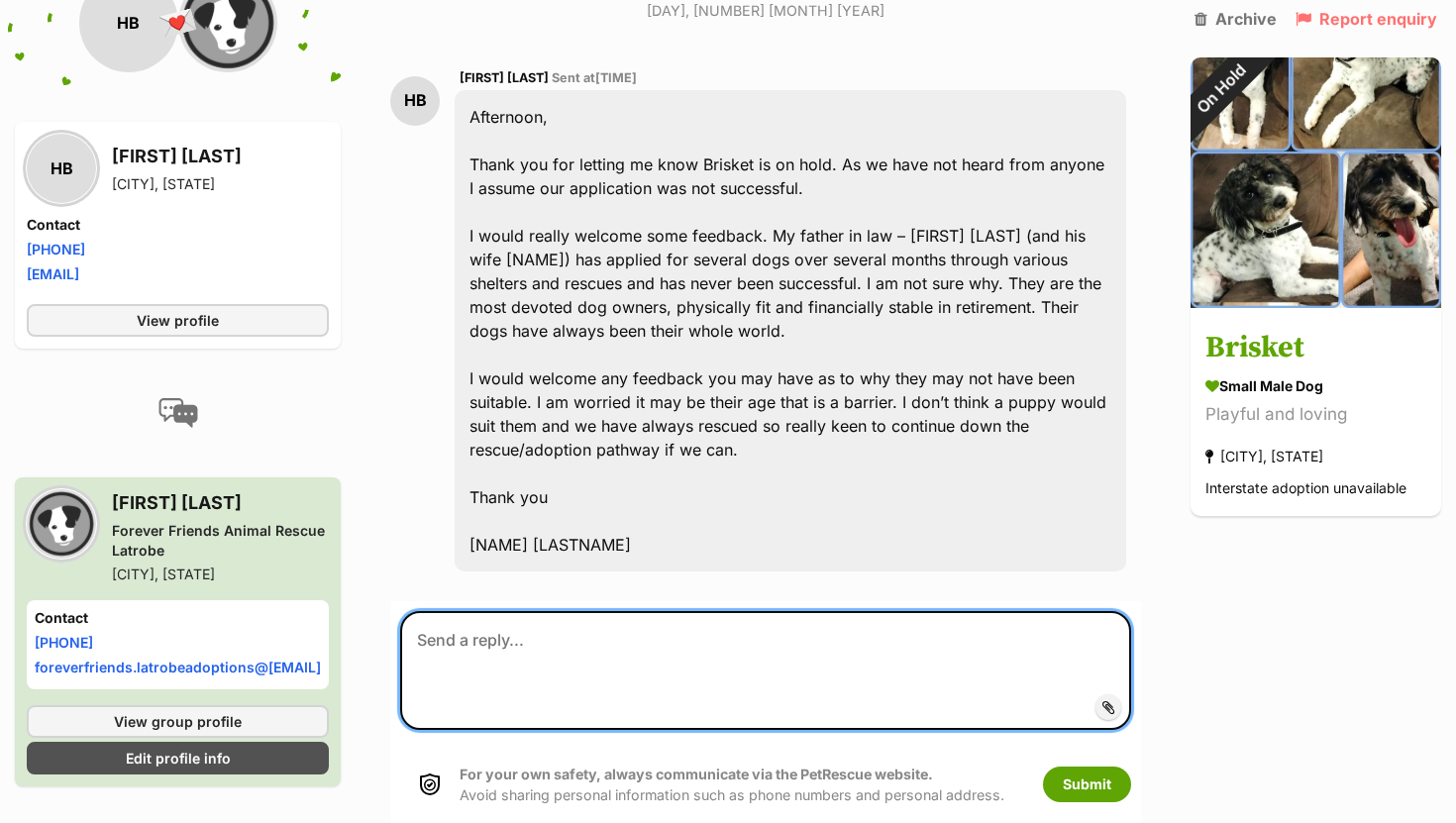 click at bounding box center (766, 670) 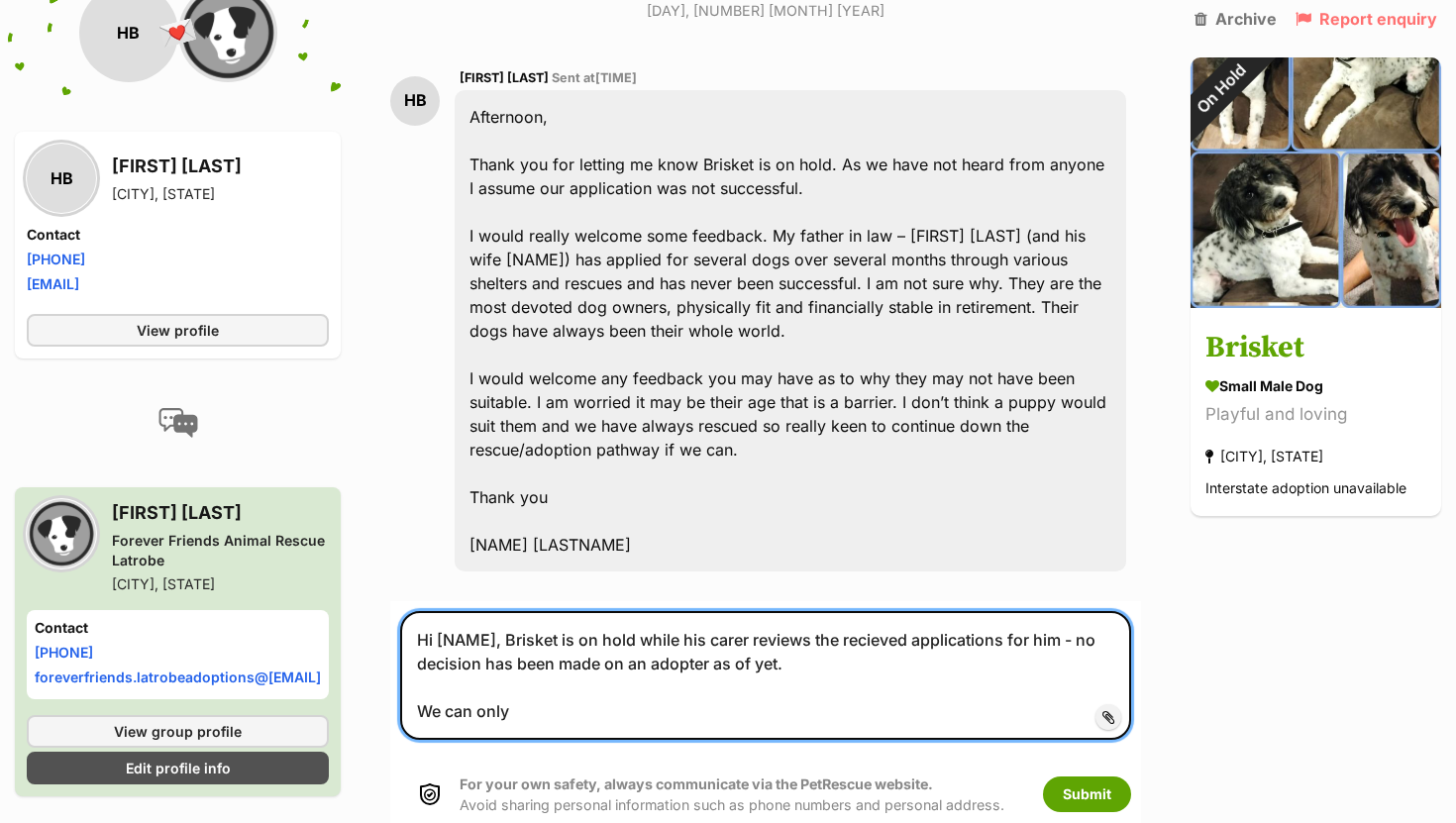 click on "Hi [NAME], Brisket is on hold while his carer reviews the recieved applications for him - no decision has been made on an adopter as of yet.
We can only" at bounding box center [766, 675] 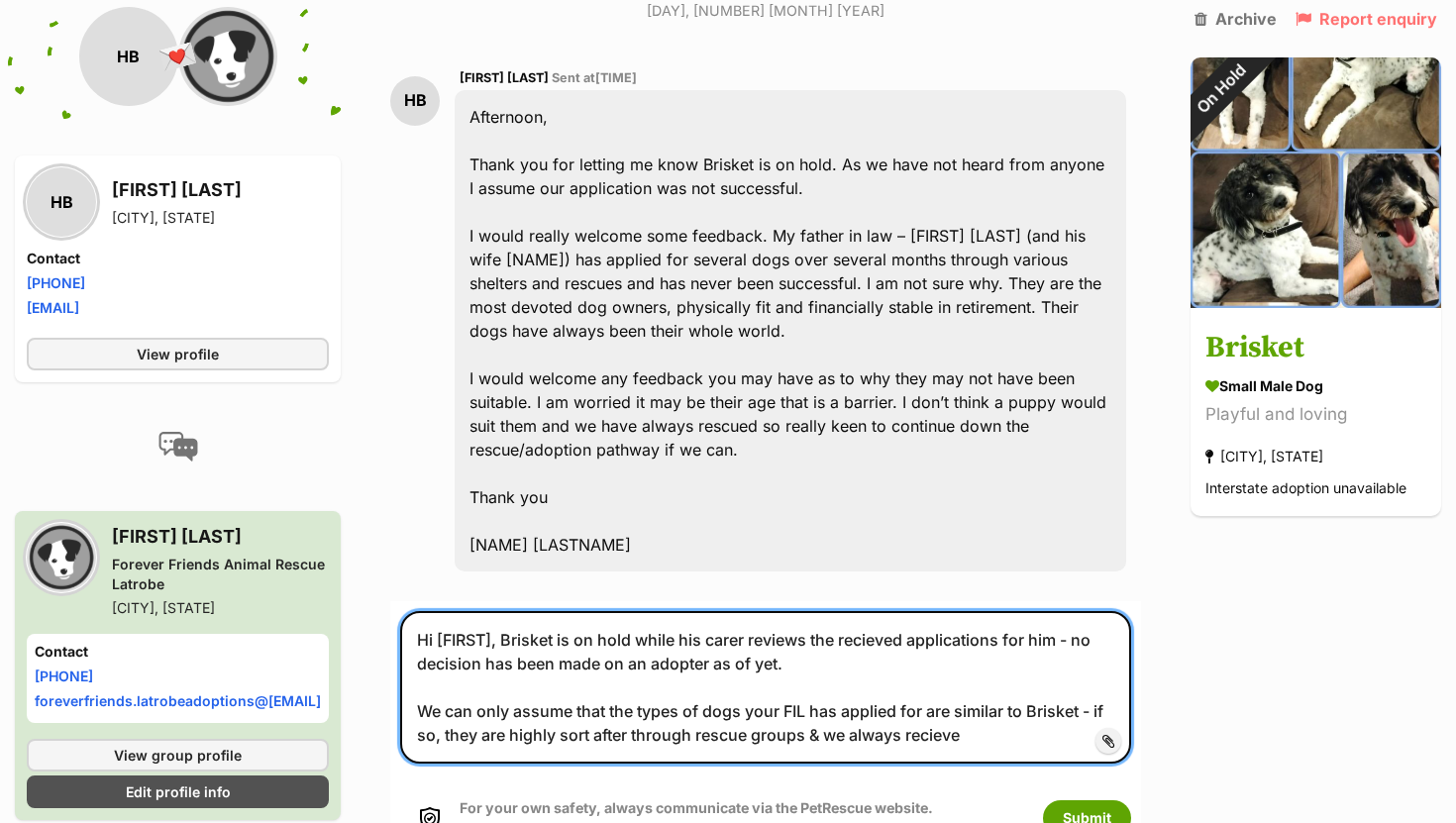 click on "Hi [FIRST], Brisket is on hold while his carer reviews the recieved applications for him - no decision has been made on an adopter as of yet.
We can only assume that the types of dogs your FIL has applied for are similar to Brisket - if so, they are highly sort after through rescue groups & we always recieve" at bounding box center [766, 687] 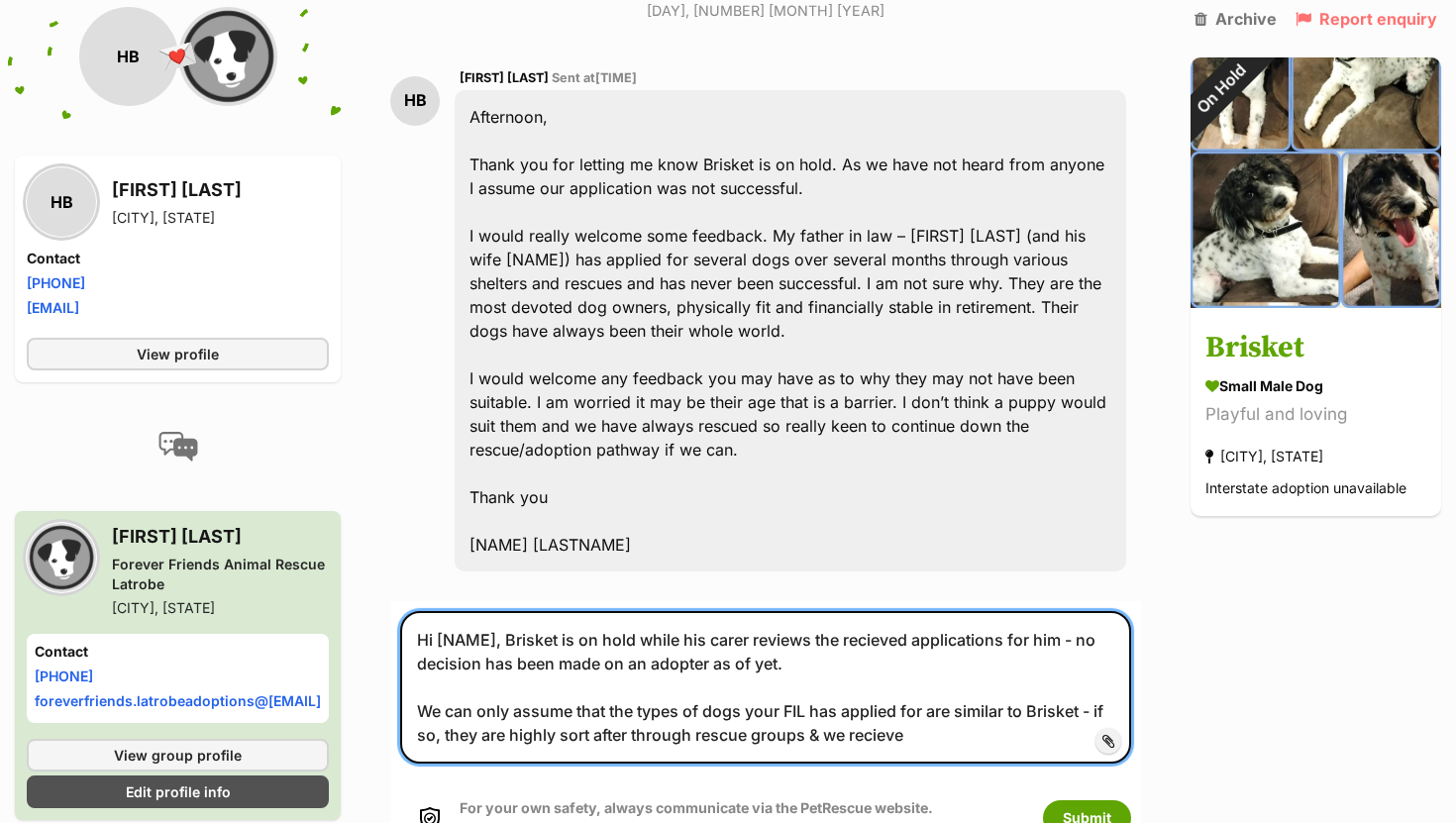 drag, startPoint x: 852, startPoint y: 733, endPoint x: 886, endPoint y: 730, distance: 34.132096 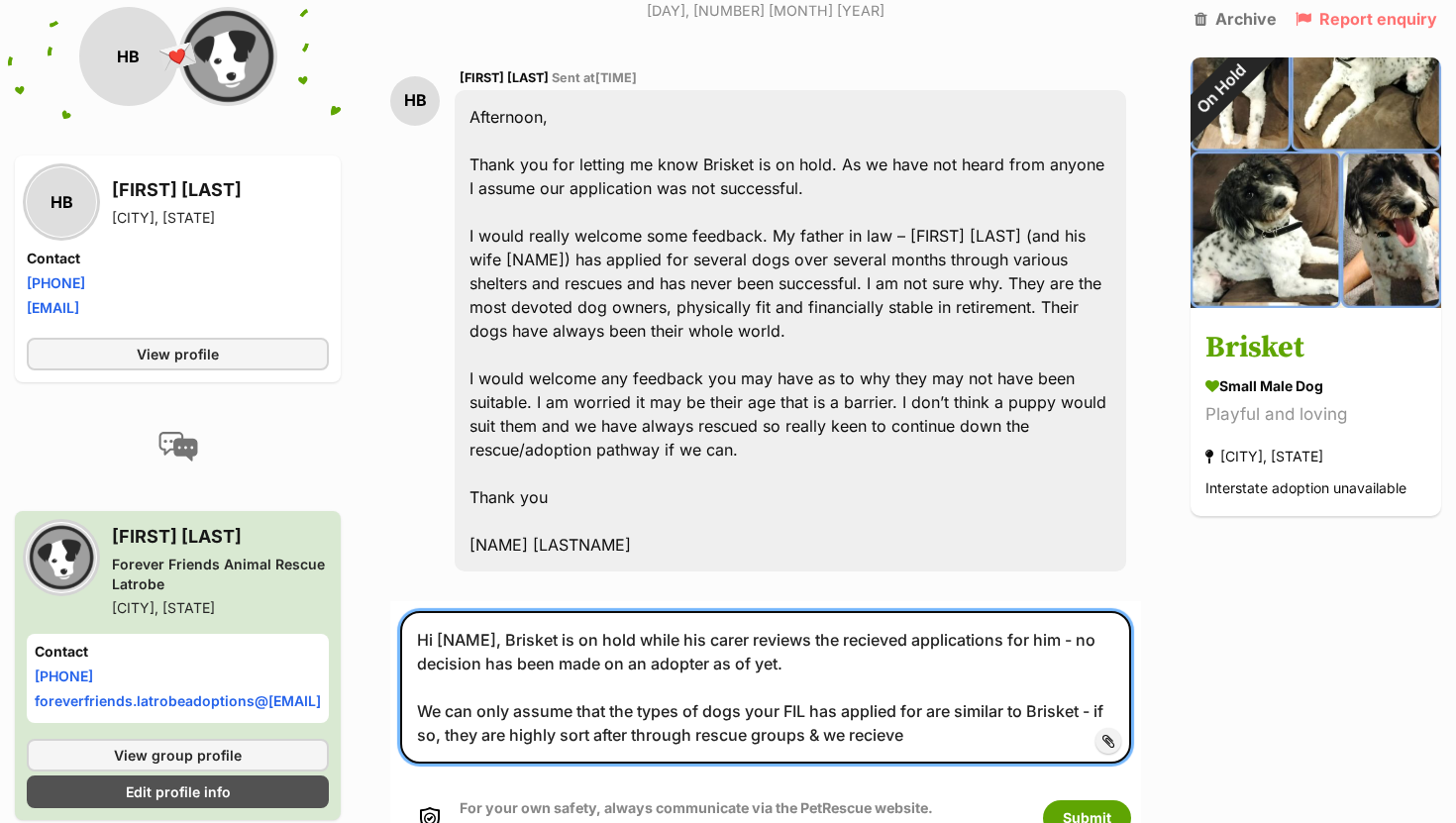 drag, startPoint x: 851, startPoint y: 730, endPoint x: 931, endPoint y: 730, distance: 80 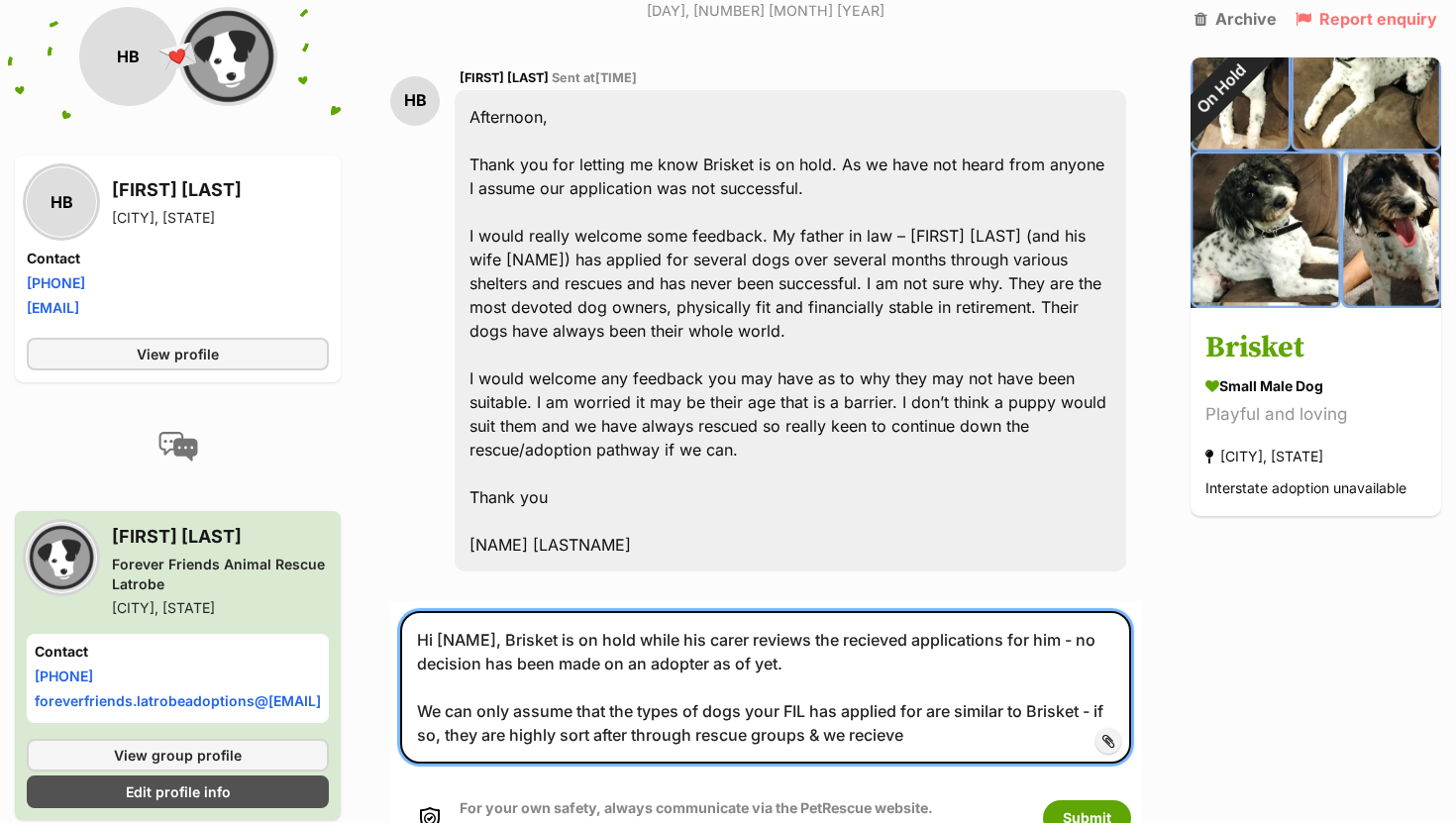 click on "Hi [NAME], Brisket is on hold while his carer reviews the recieved applications for him - no decision has been made on an adopter as of yet.
We can only assume that the types of dogs your FIL has applied for are similar to Brisket - if so, they are highly sort after through rescue groups & we recieve" at bounding box center (766, 687) 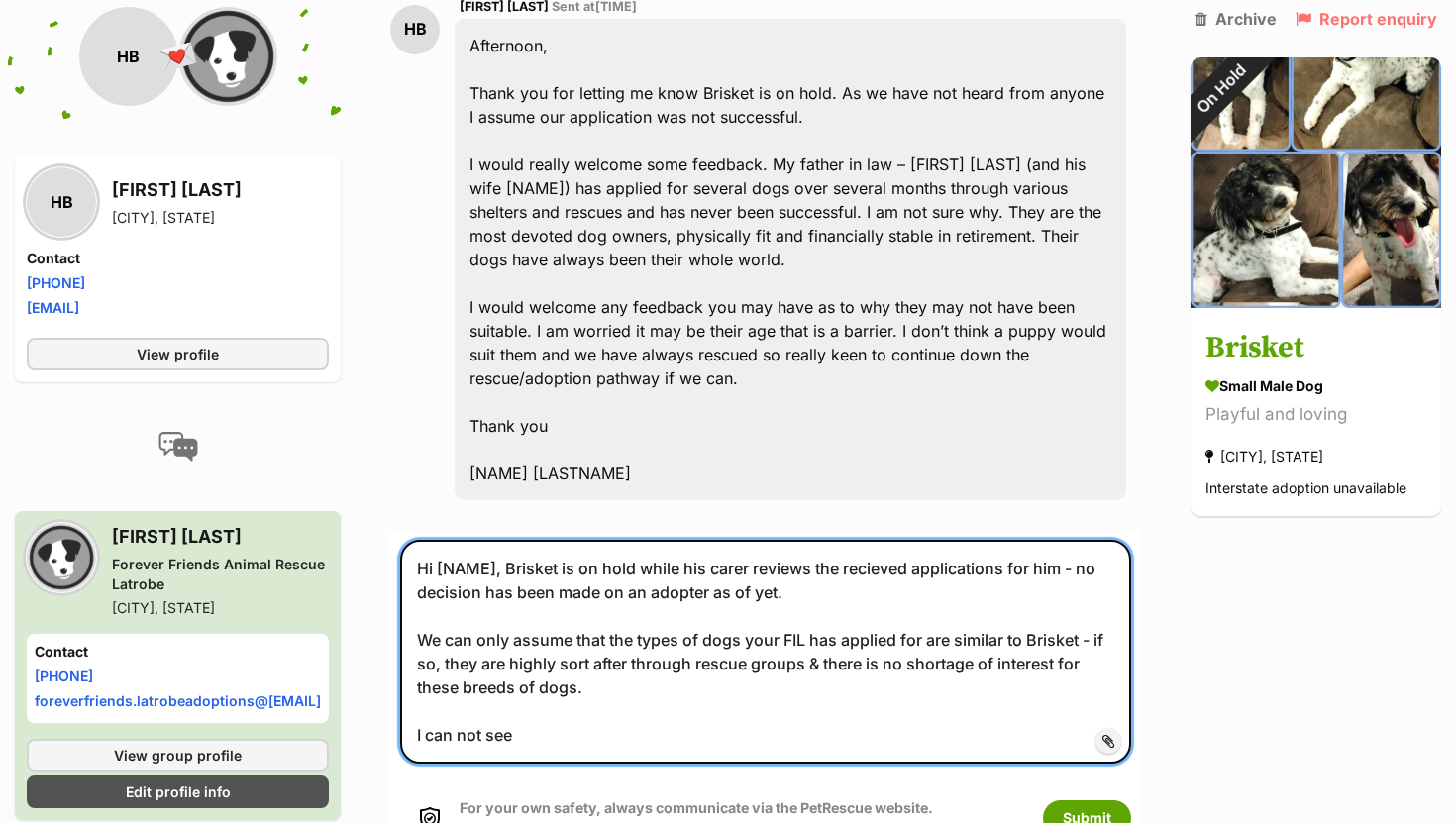 scroll, scrollTop: 2006, scrollLeft: 0, axis: vertical 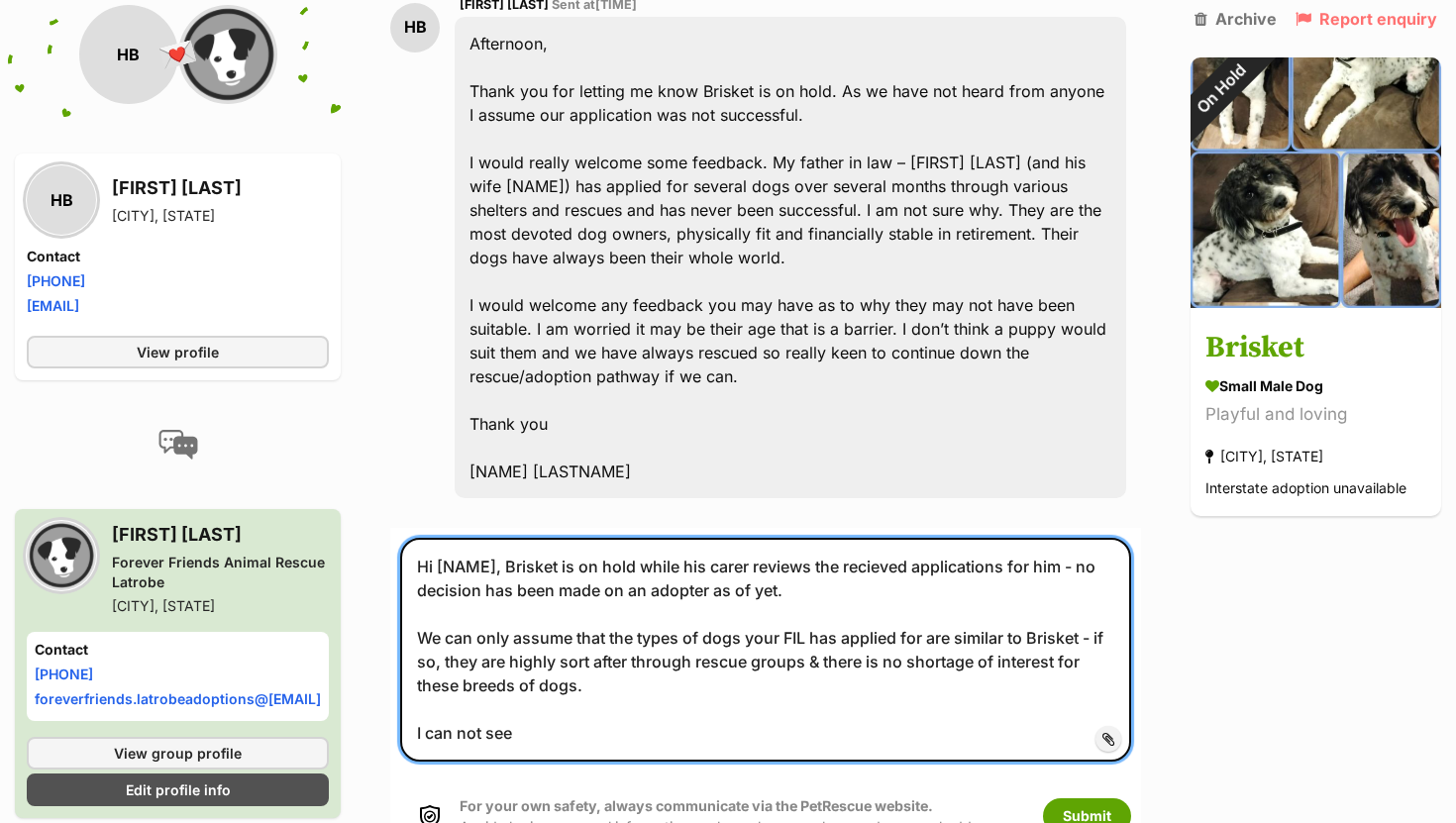 drag, startPoint x: 529, startPoint y: 736, endPoint x: 429, endPoint y: 736, distance: 100 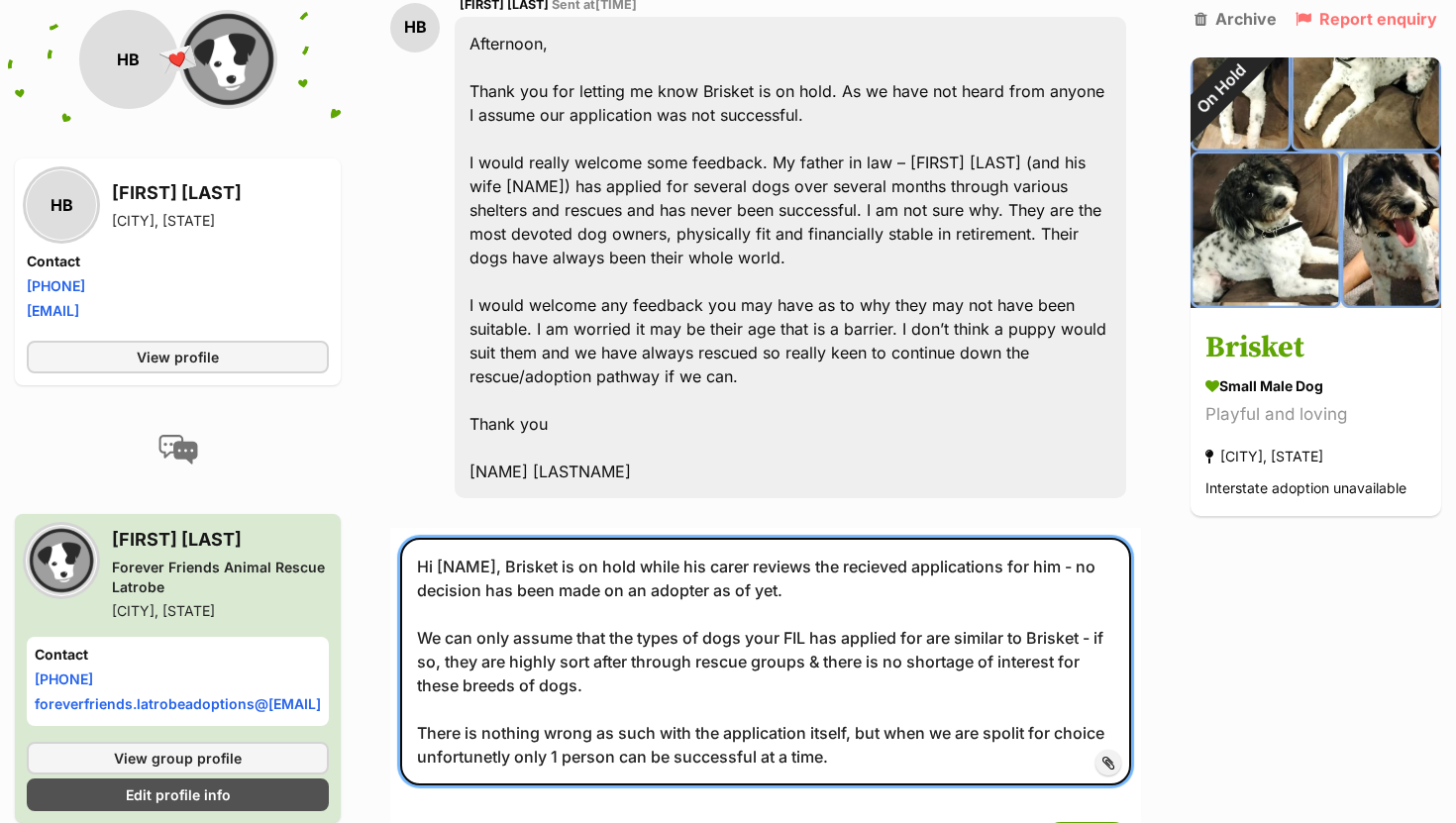 drag, startPoint x: 432, startPoint y: 566, endPoint x: 958, endPoint y: 753, distance: 558.2517 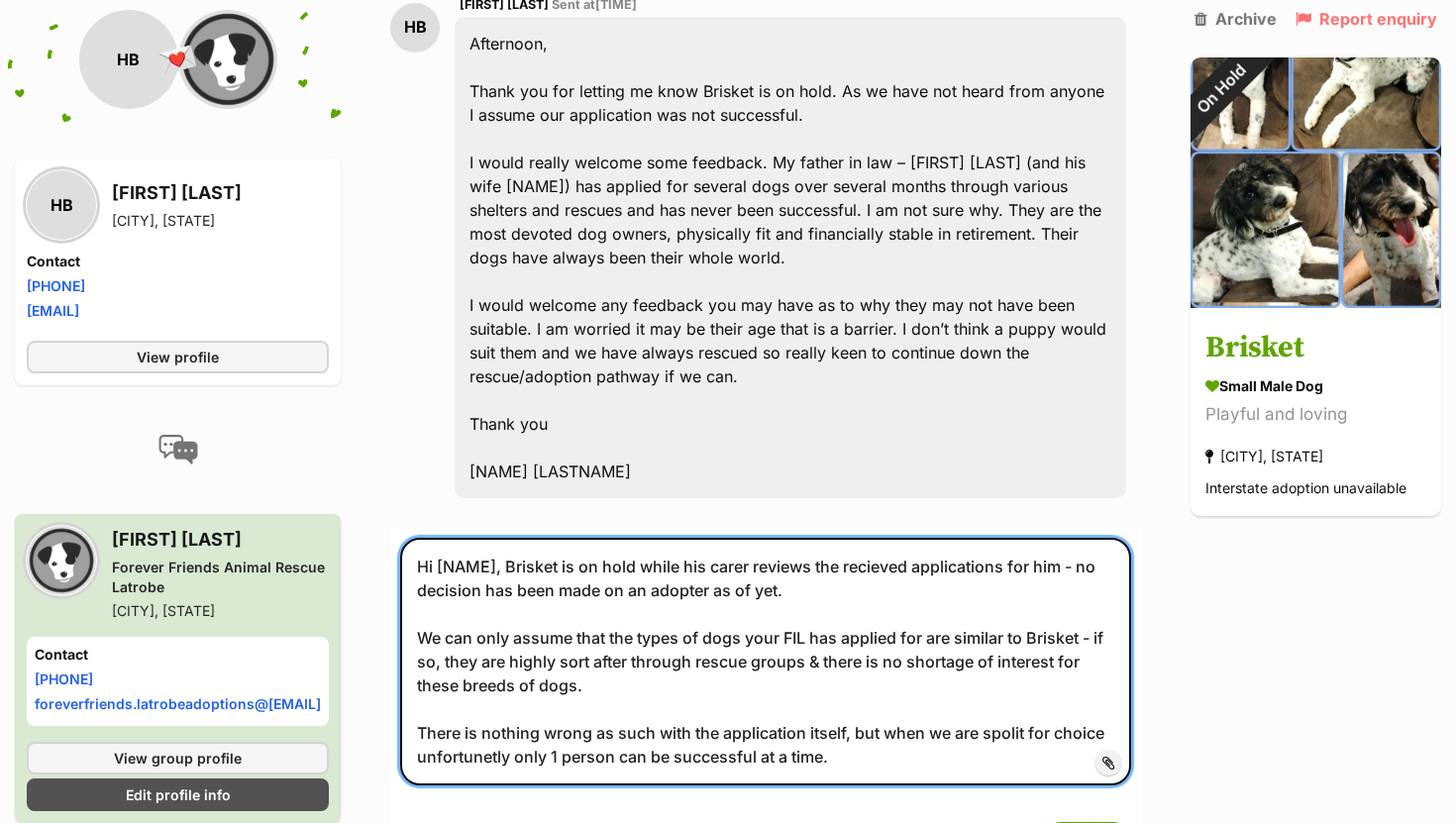 click on "Hi [NAME], Brisket is on hold while his carer reviews the recieved applications for him - no decision has been made on an adopter as of yet.
We can only assume that the types of dogs your FIL has applied for are similar to Brisket - if so, they are highly sort after through rescue groups & there is no shortage of interest for these breeds of dogs.
There is nothing wrong as such with the application itself, but when we are spolit for choice unfortunetly only 1 person can be successful at a time." at bounding box center (766, 662) 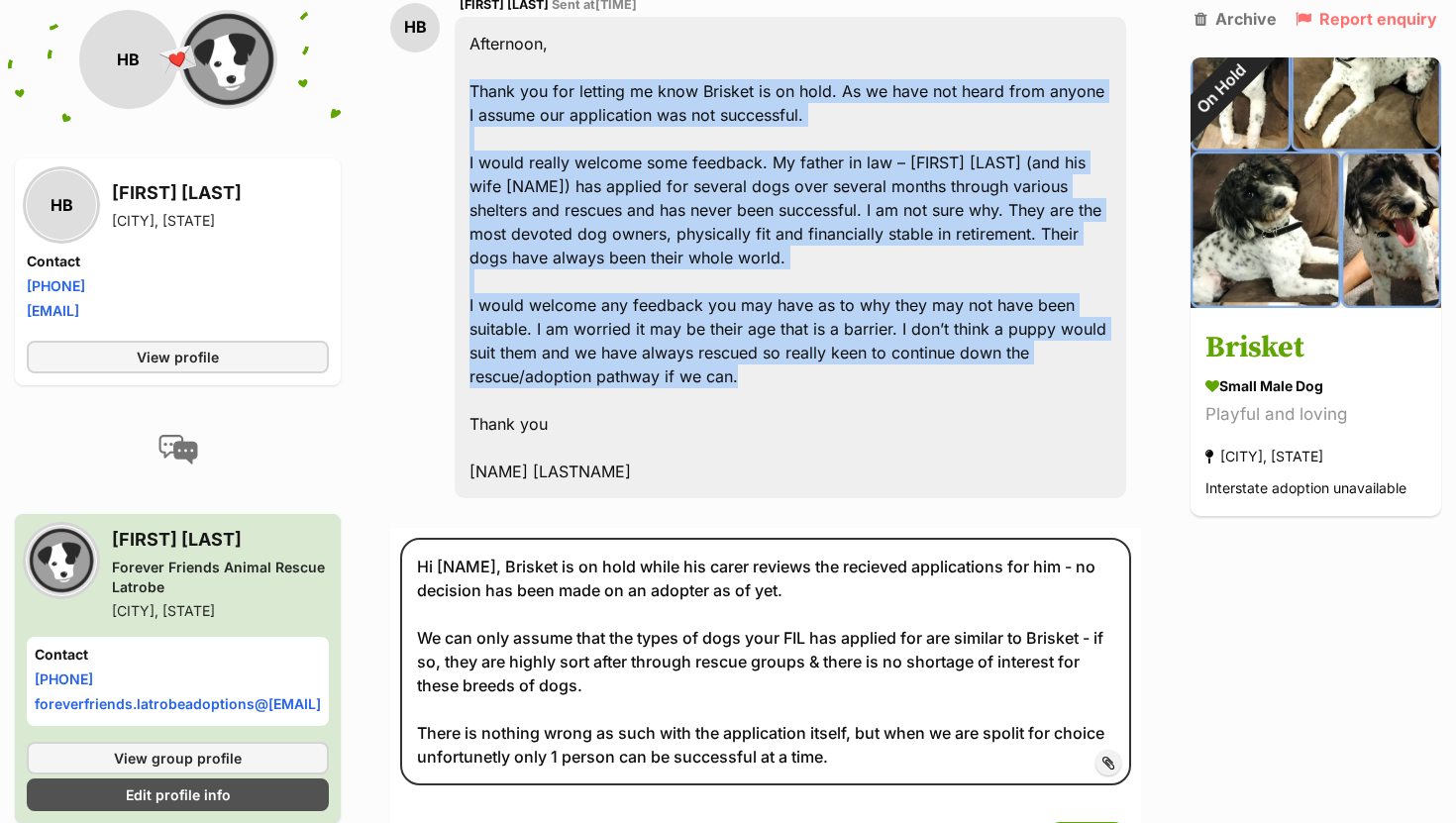 drag, startPoint x: 482, startPoint y: 88, endPoint x: 776, endPoint y: 370, distance: 407.38188 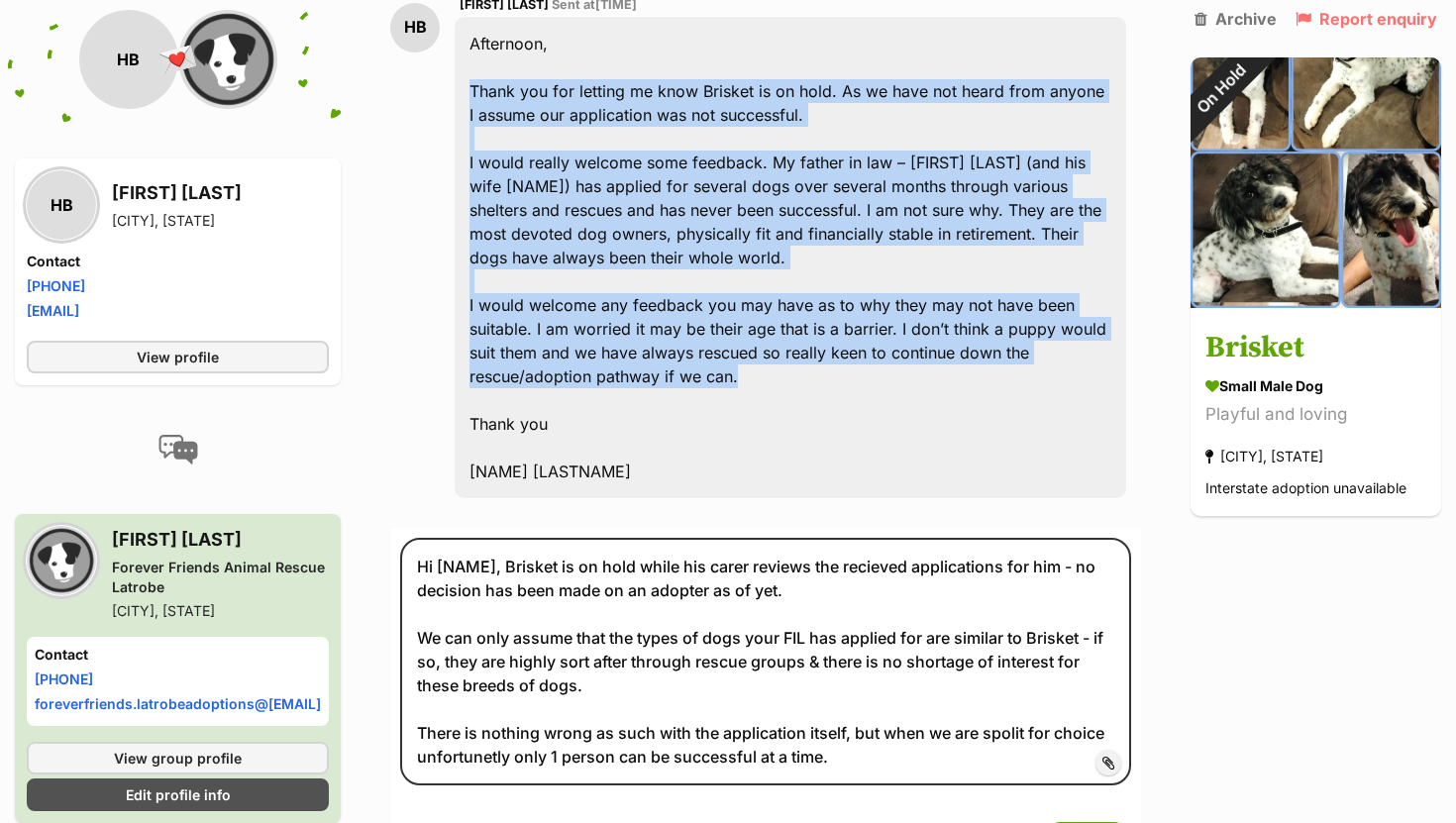 click on "Afternoon, Thank you for letting me know Brisket is on hold.  As we have not heard from anyone I assume our application was not successful. I would really welcome some feedback.  My father in law – [NAME] (and his wife [NAME]) has applied for several dogs over several months through various shelters and rescues and has never been successful.  I am not sure why.  They are the most devoted dog owners, physically fit and financially stable in retirement.  Their dogs have always been their whole world. I would welcome any feedback you may have as to why they may not have been suitable.  I am worried it may be their age that is a barrier.  I don’t think a puppy would suit them and we have always rescued so really keen to continue down the rescue/adoption pathway if we can. Thank you [NAME]" at bounding box center (790, 257) 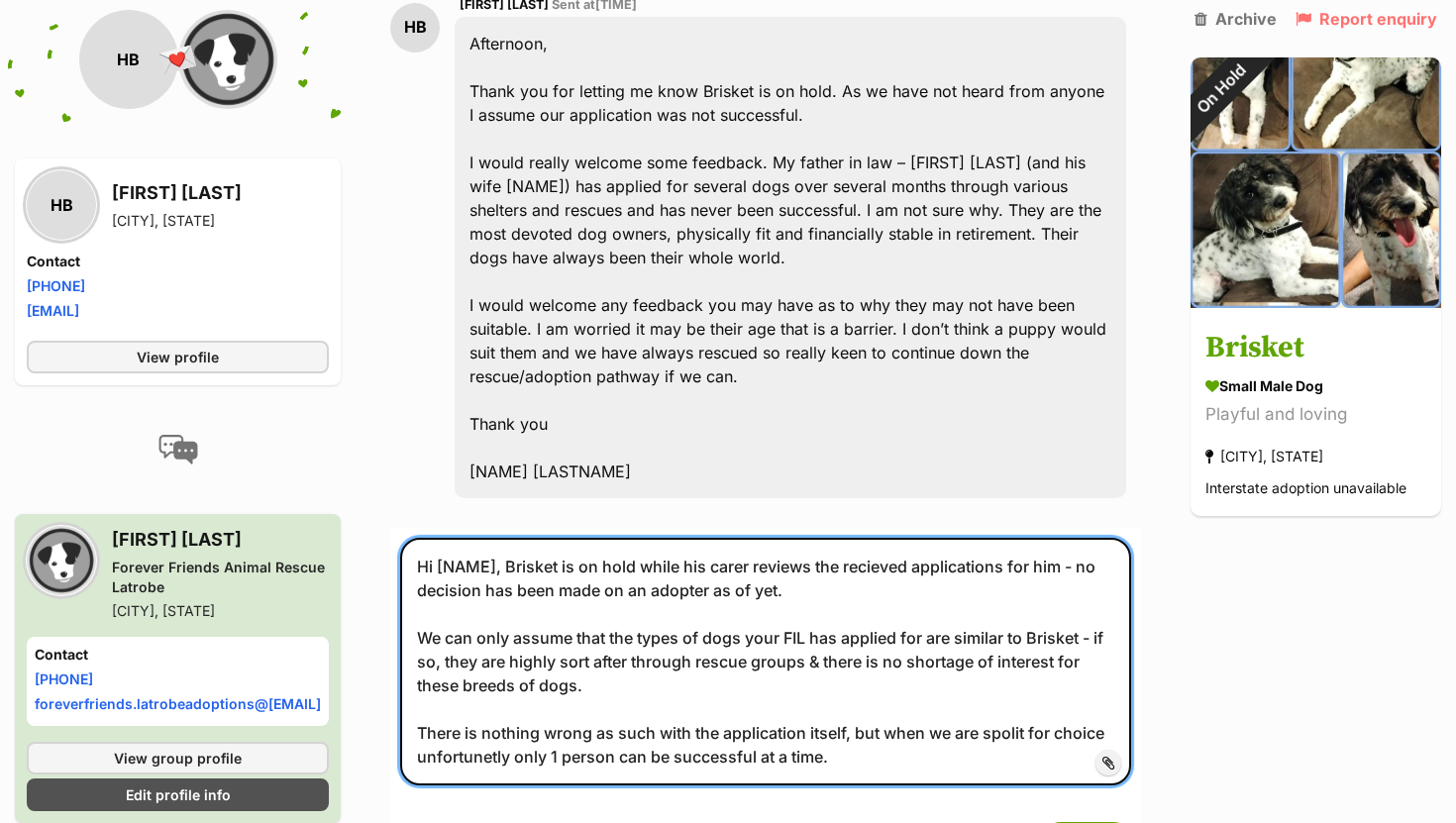 click on "Hi [NAME], Brisket is on hold while his carer reviews the recieved applications for him - no decision has been made on an adopter as of yet.
We can only assume that the types of dogs your FIL has applied for are similar to Brisket - if so, they are highly sort after through rescue groups & there is no shortage of interest for these breeds of dogs.
There is nothing wrong as such with the application itself, but when we are spolit for choice unfortunetly only 1 person can be successful at a time." at bounding box center [766, 662] 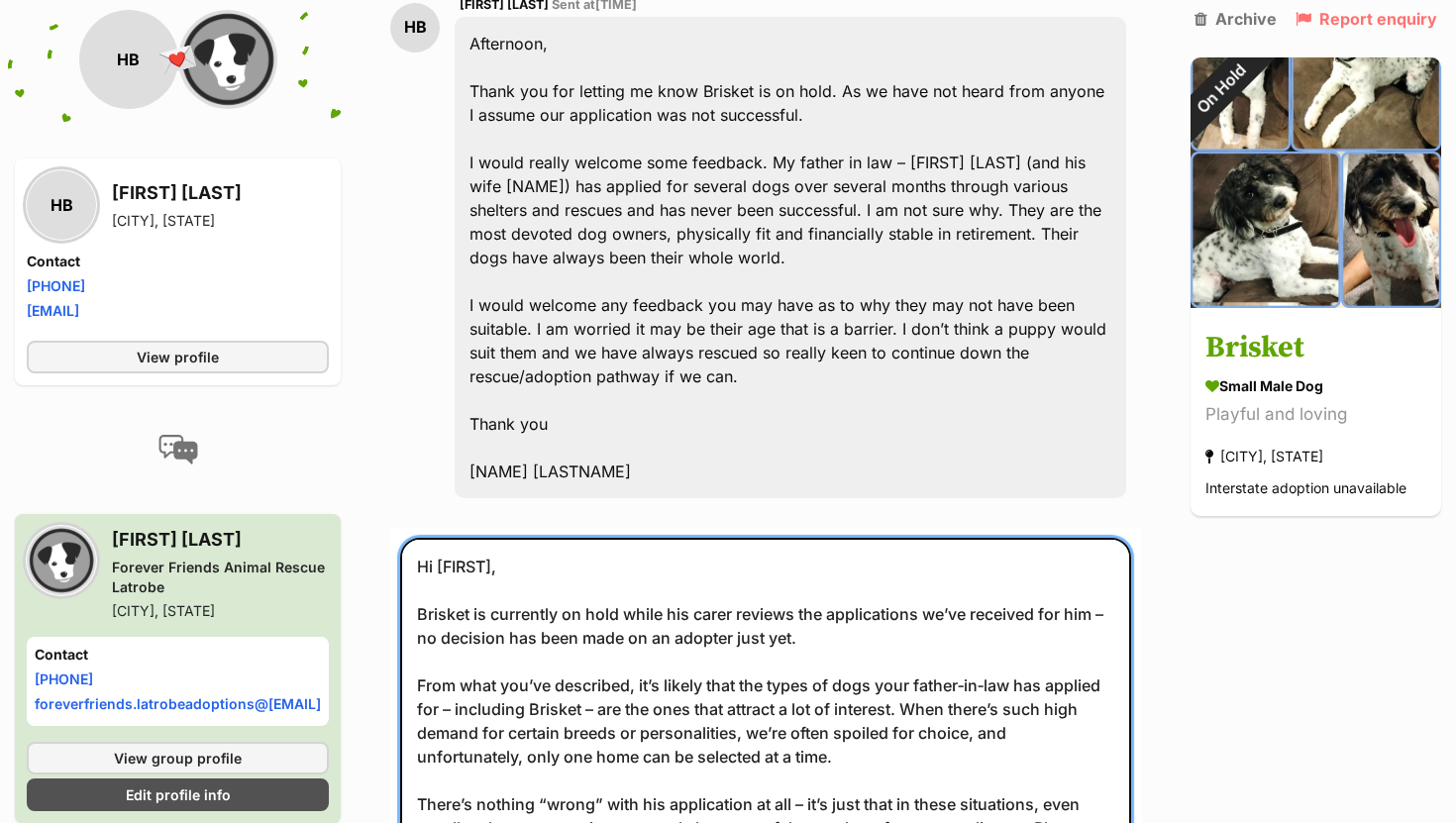 scroll, scrollTop: 2038, scrollLeft: 0, axis: vertical 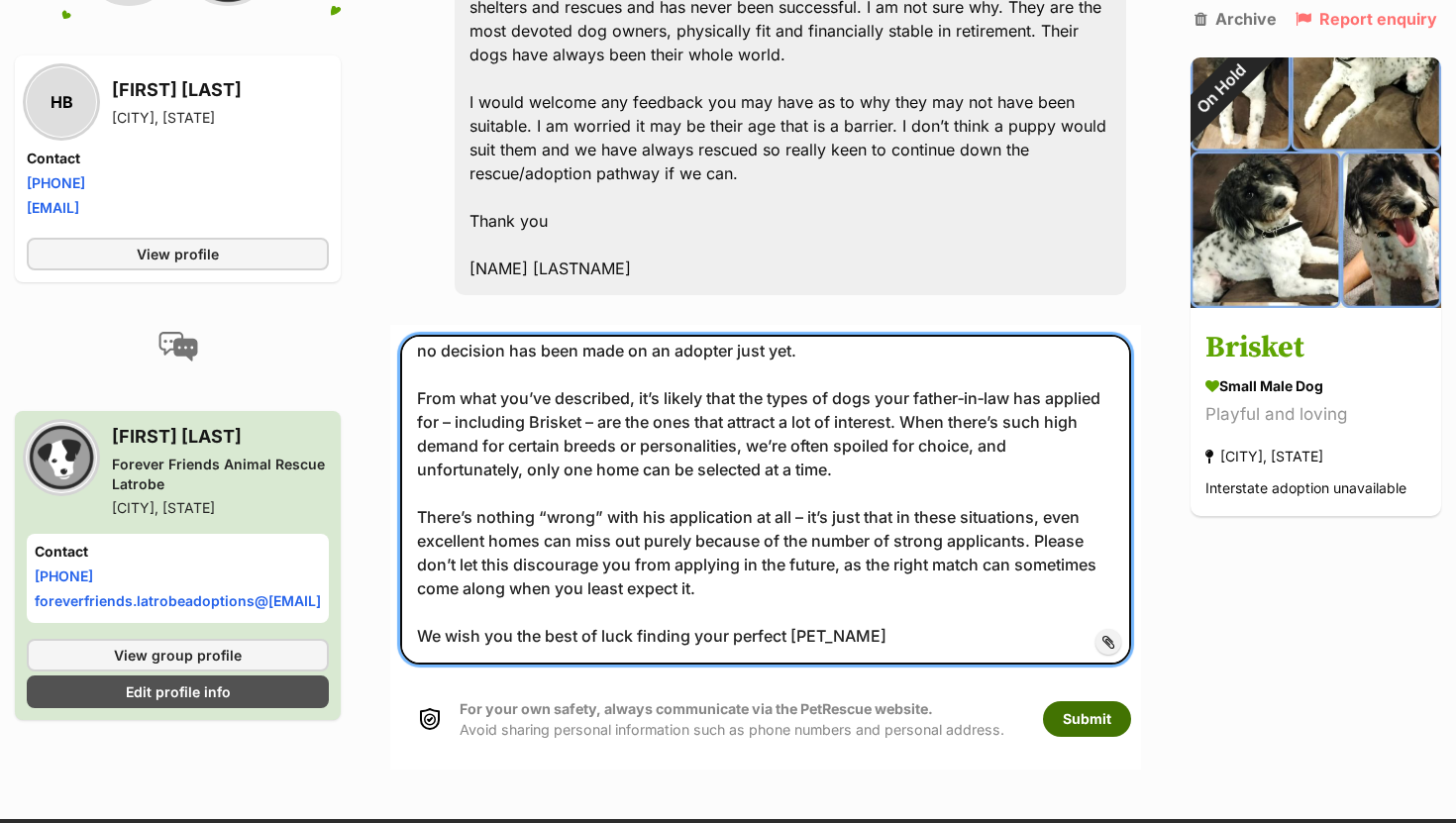 type on "Hi [NAME],
Brisket is currently on hold while his carer reviews the applications we’ve received for him – no decision has been made on an adopter just yet.
From what you’ve described, it’s likely that the types of dogs your father‑in‑law has applied for – including Brisket – are the ones that attract a lot of interest. When there’s such high demand for certain breeds or personalities, we’re often spoiled for choice, and unfortunately, only one home can be selected at a time.
There’s nothing “wrong” with his application at all – it’s just that in these situations, even excellent homes can miss out purely because of the number of strong applicants. Please don’t let this discourage you from applying in the future, as the right match can sometimes come along when you least expect it.
We wish you the best of luck finding your perfect [PET_NAME]" 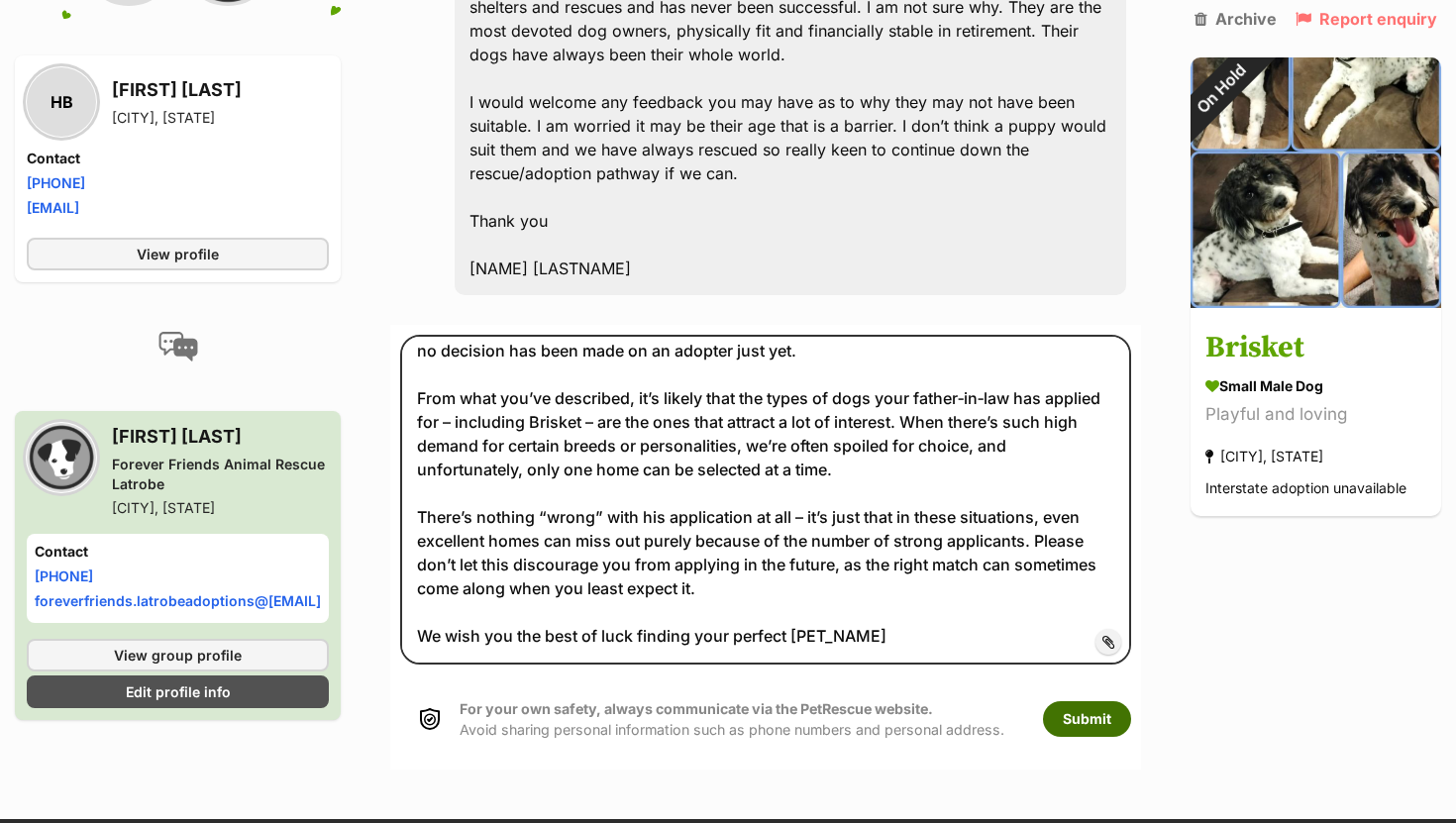 click on "Submit" at bounding box center [1087, 719] 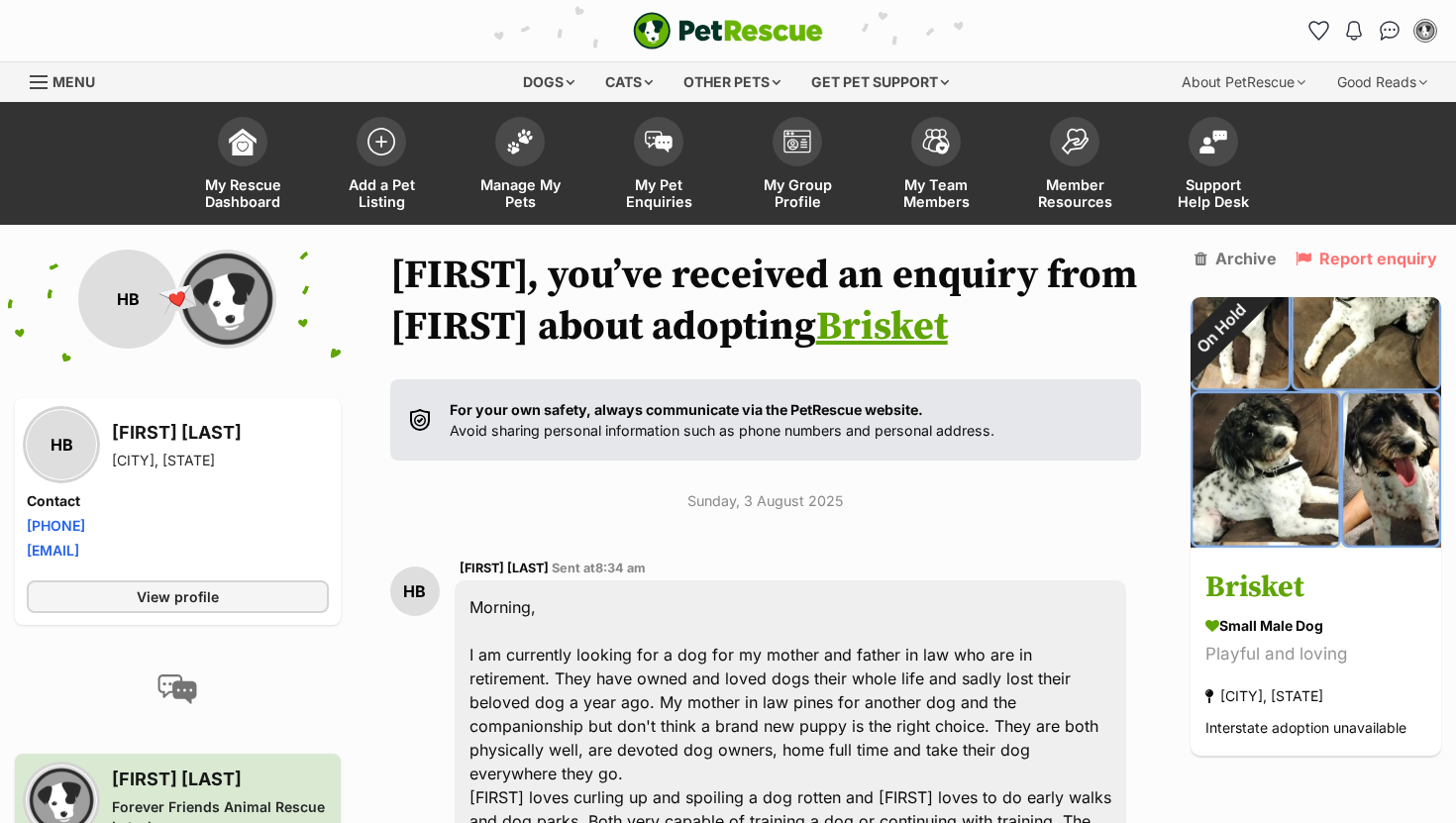 scroll, scrollTop: 2074, scrollLeft: 0, axis: vertical 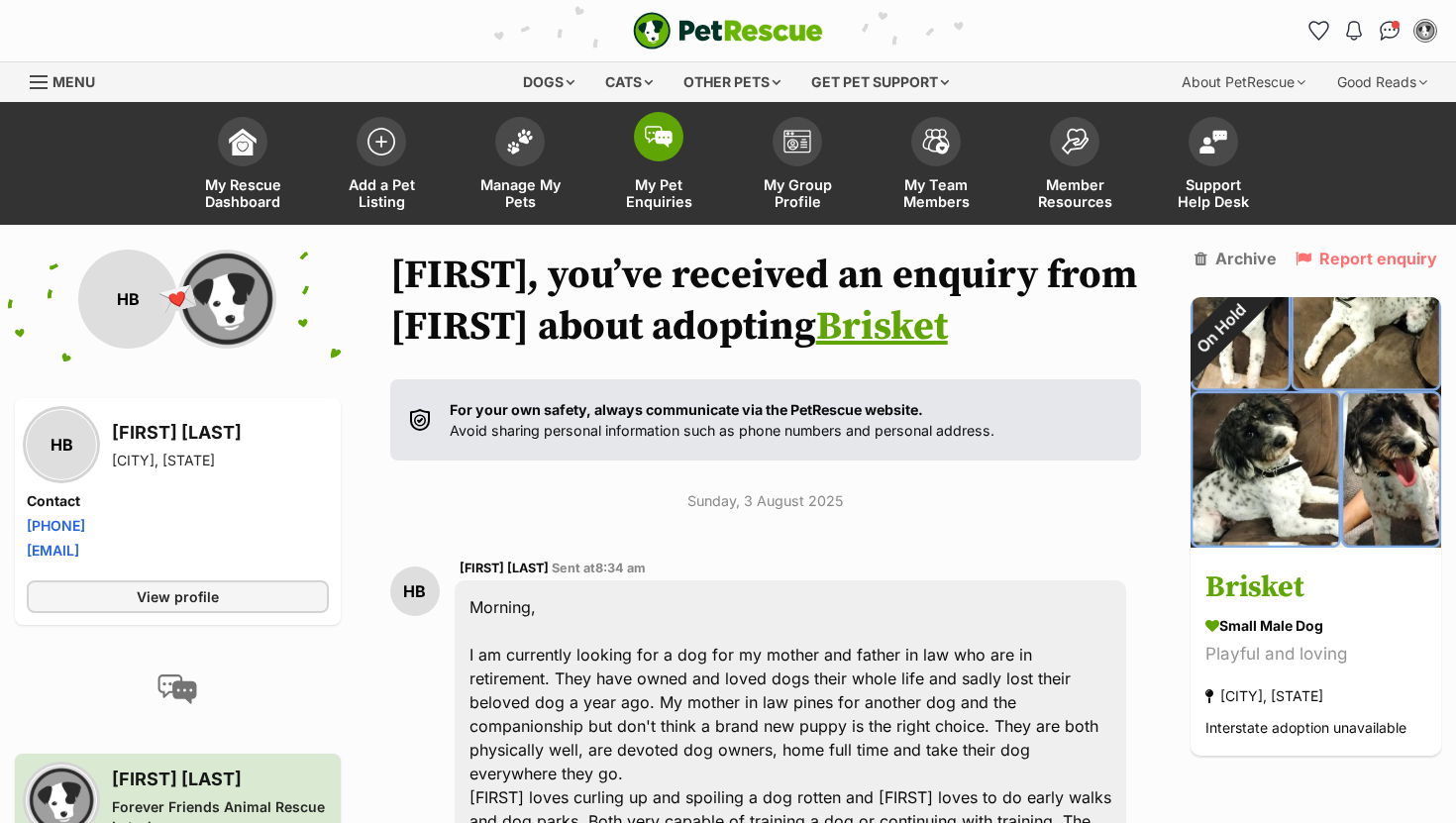 click at bounding box center (659, 137) 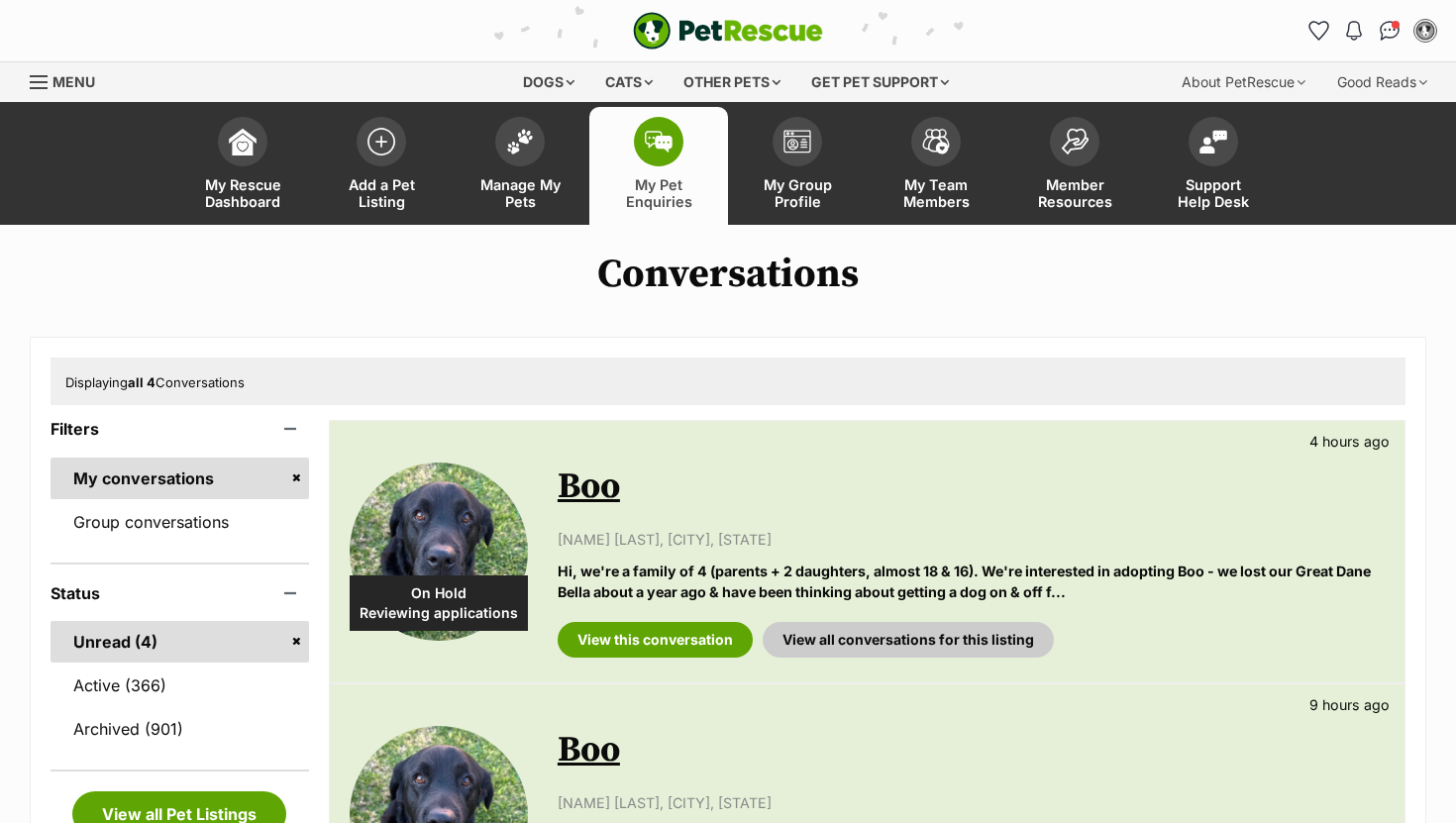 scroll, scrollTop: 0, scrollLeft: 0, axis: both 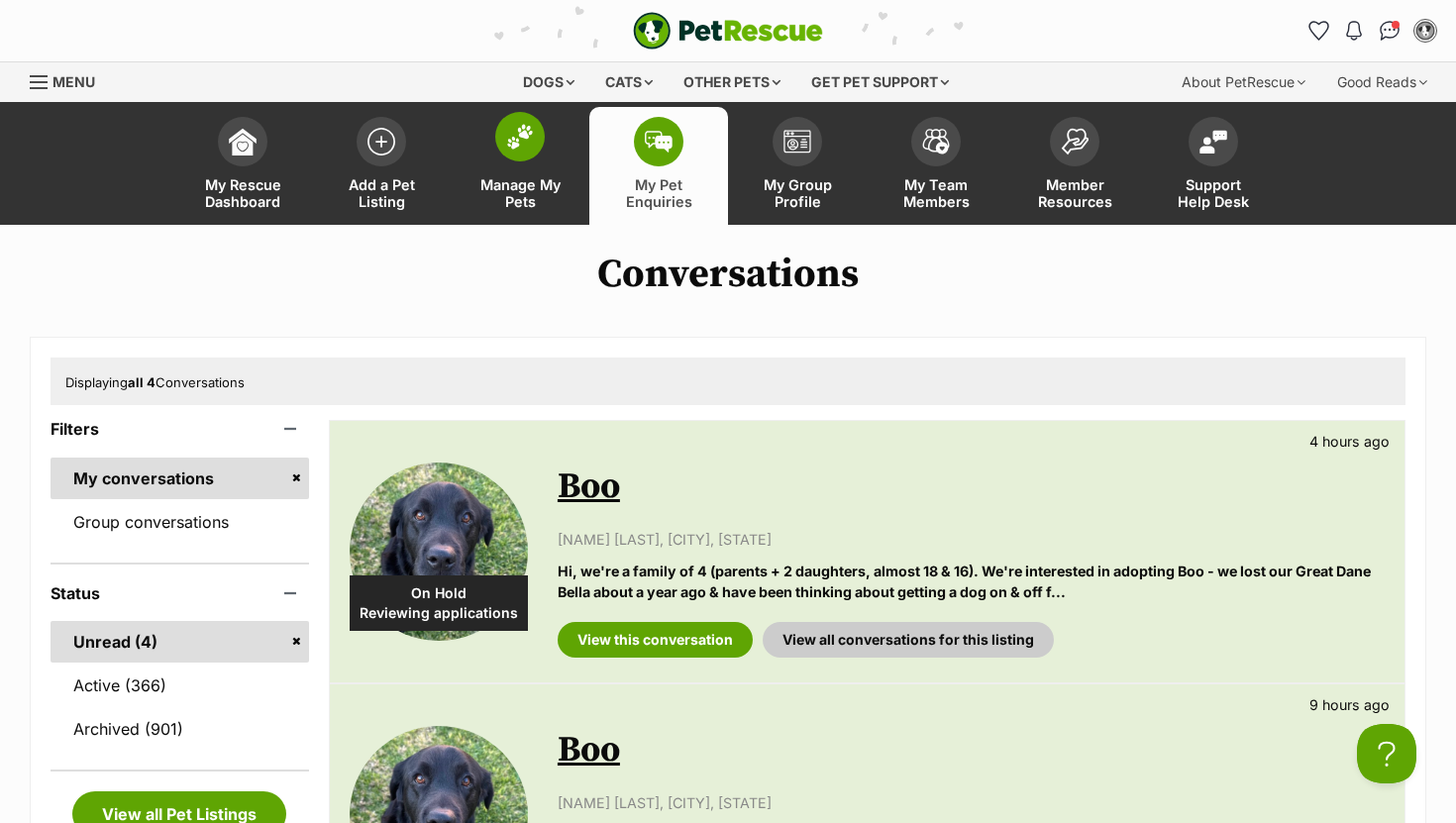 click on "Manage My Pets" at bounding box center (520, 165) 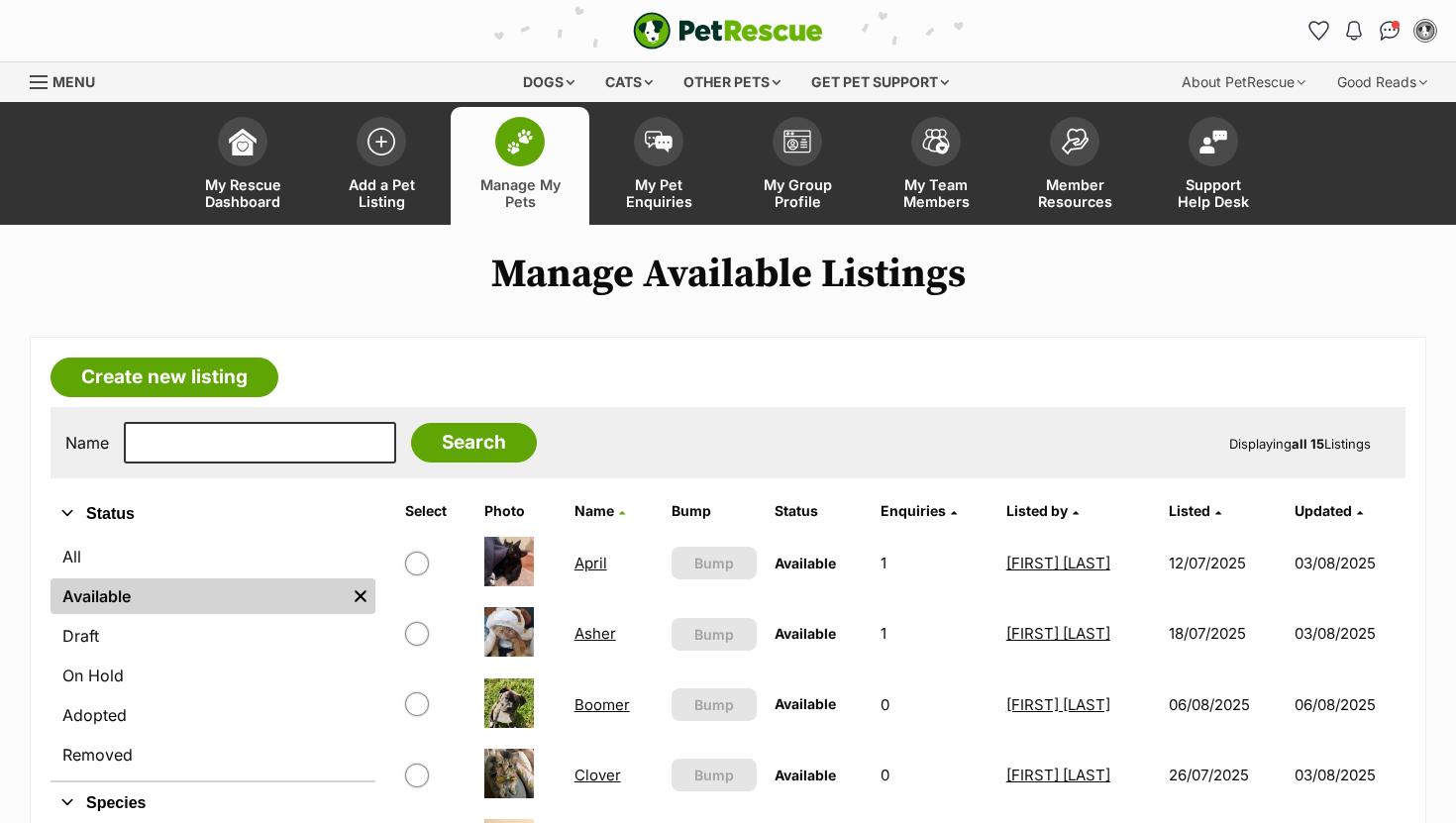 scroll, scrollTop: 0, scrollLeft: 0, axis: both 